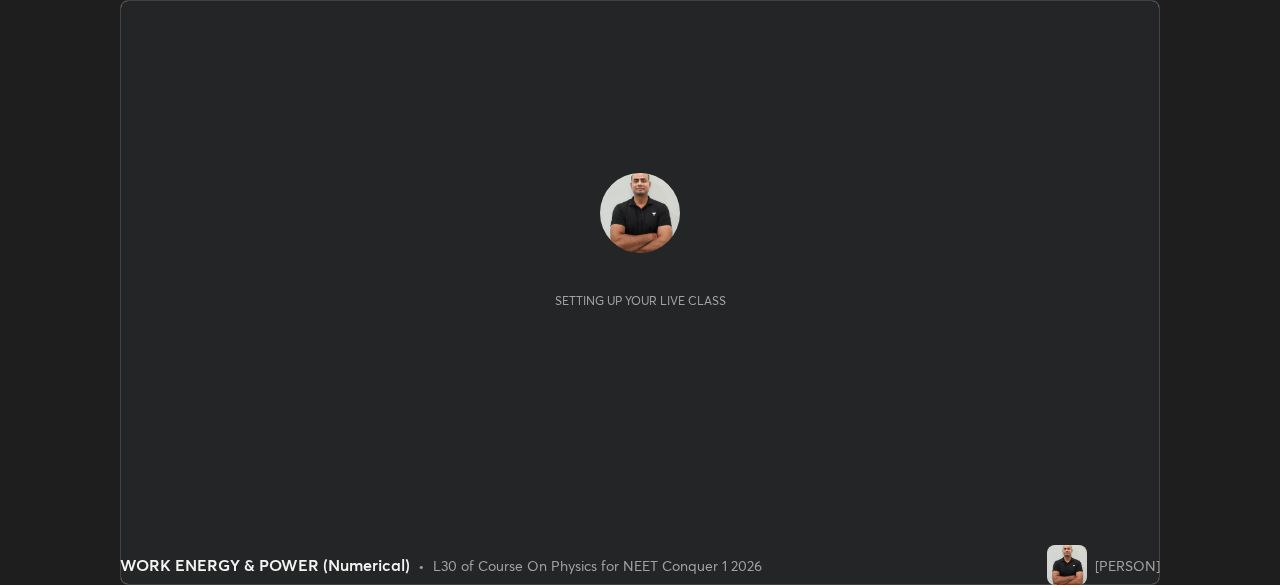 scroll, scrollTop: 0, scrollLeft: 0, axis: both 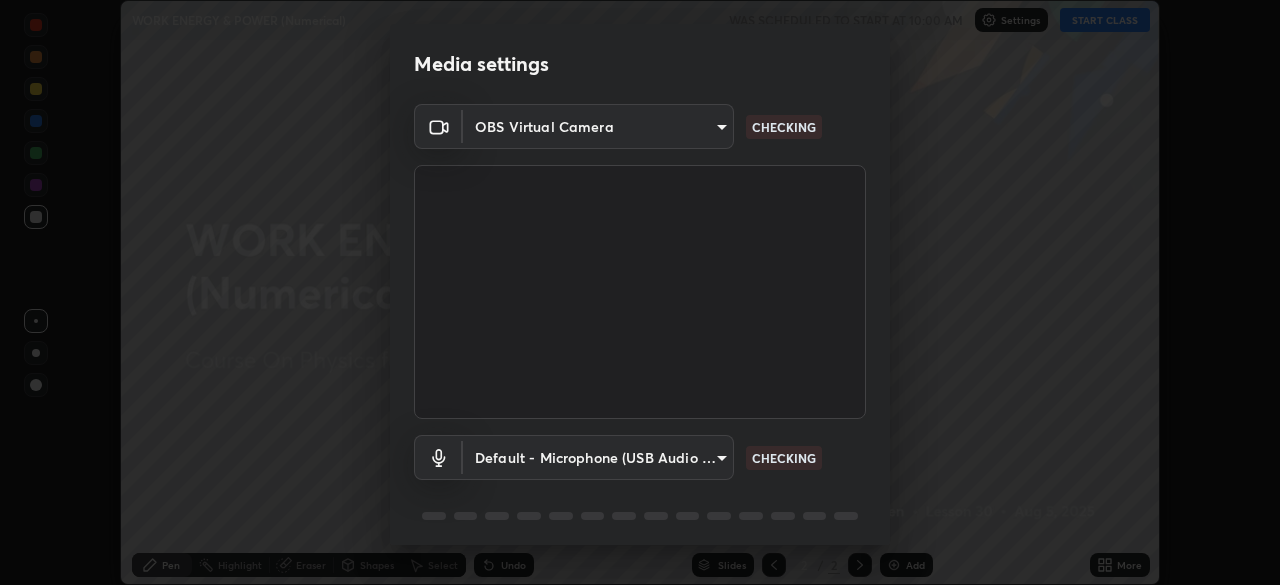 click on "Media settings OBS Virtual Camera 03c1373659359a5f7abdf76911b28cf954ae71607fa2f680b2b9b0c1d2b39c70 CHECKING Default - Microphone (USB Audio Device) default CHECKING 1 / 5 Next" at bounding box center [640, 292] 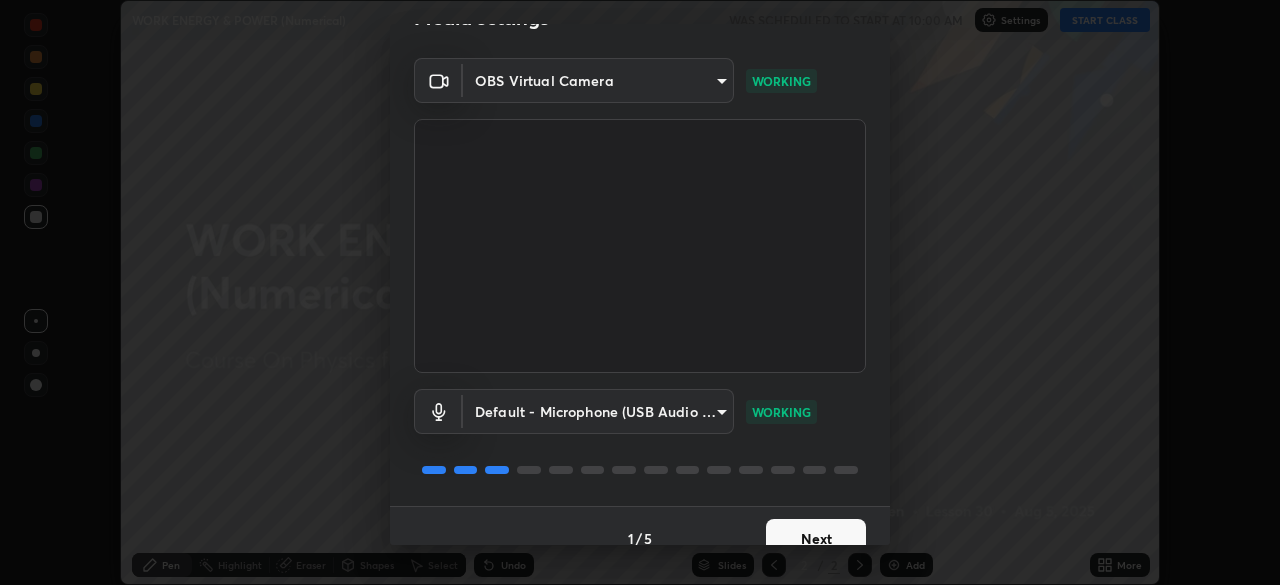 scroll, scrollTop: 57, scrollLeft: 0, axis: vertical 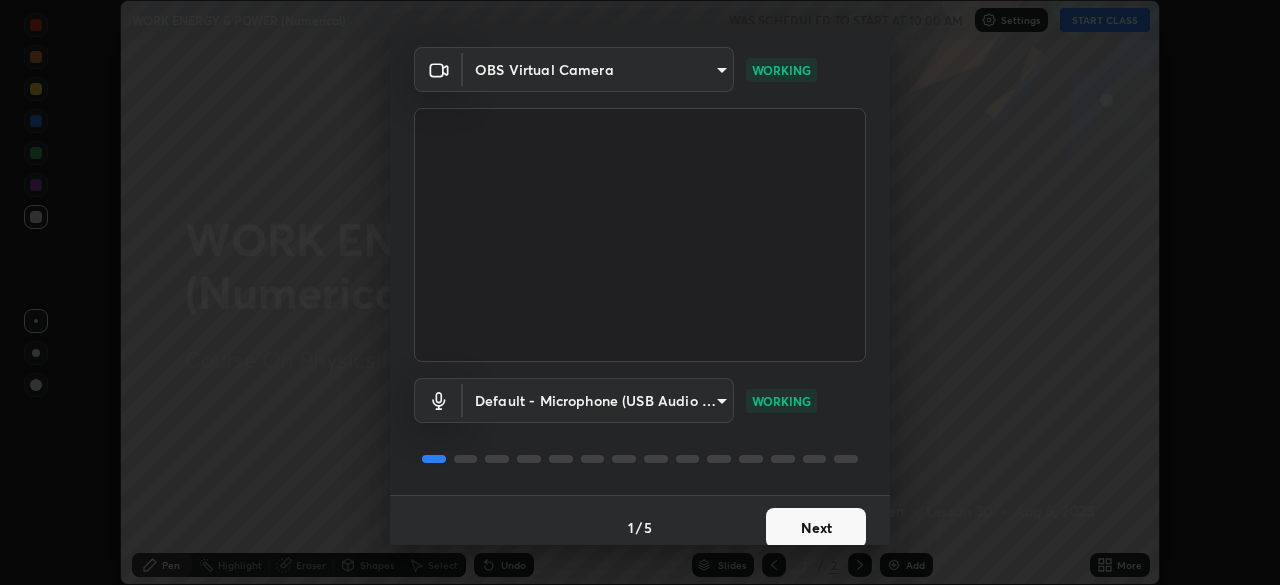 click on "Next" at bounding box center (816, 528) 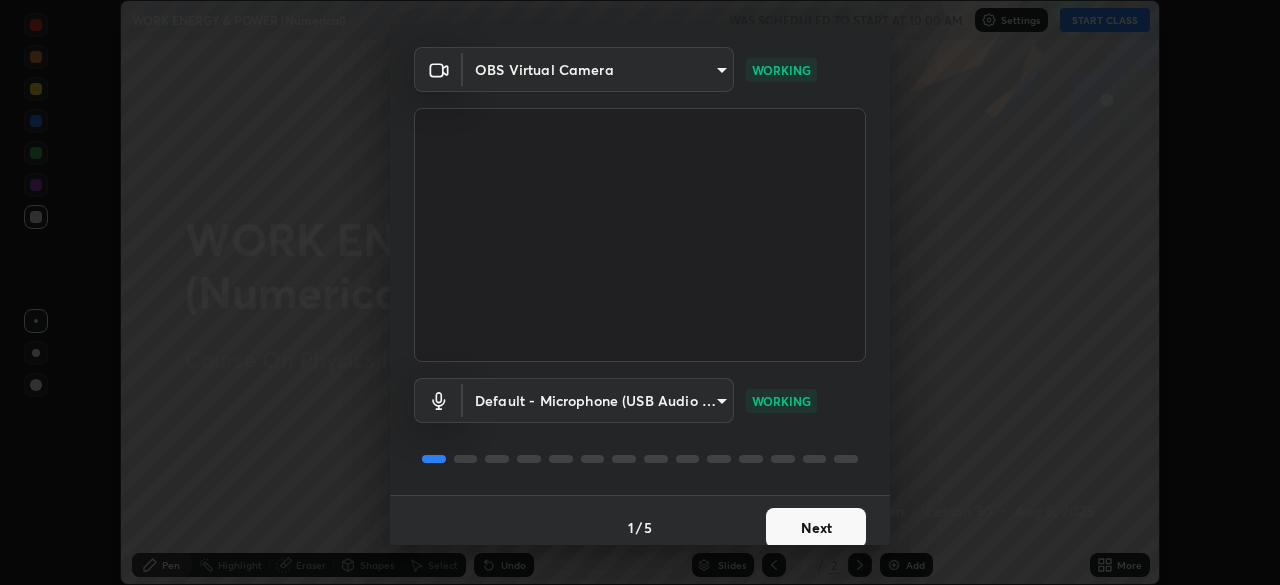 scroll, scrollTop: 0, scrollLeft: 0, axis: both 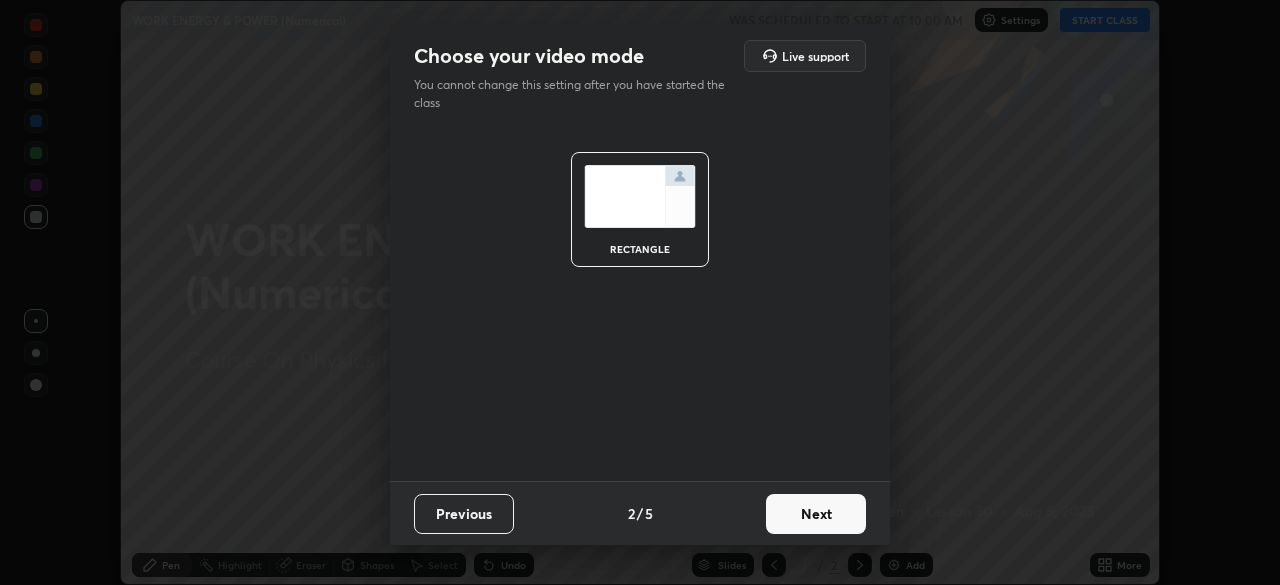 click on "Next" at bounding box center [816, 514] 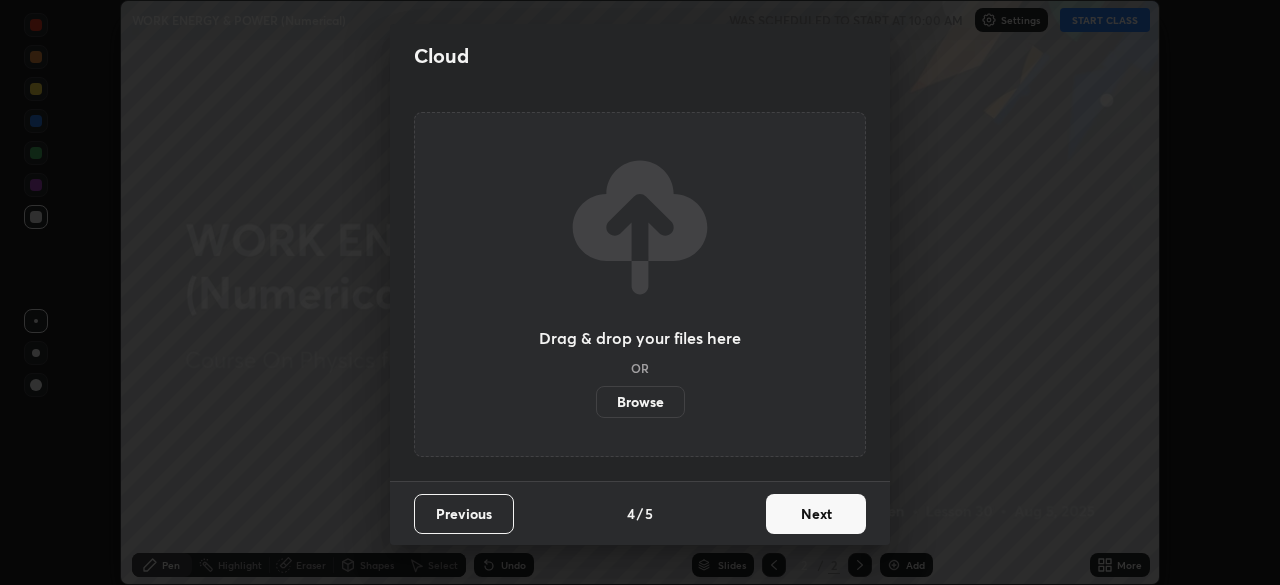 click on "Next" at bounding box center [816, 514] 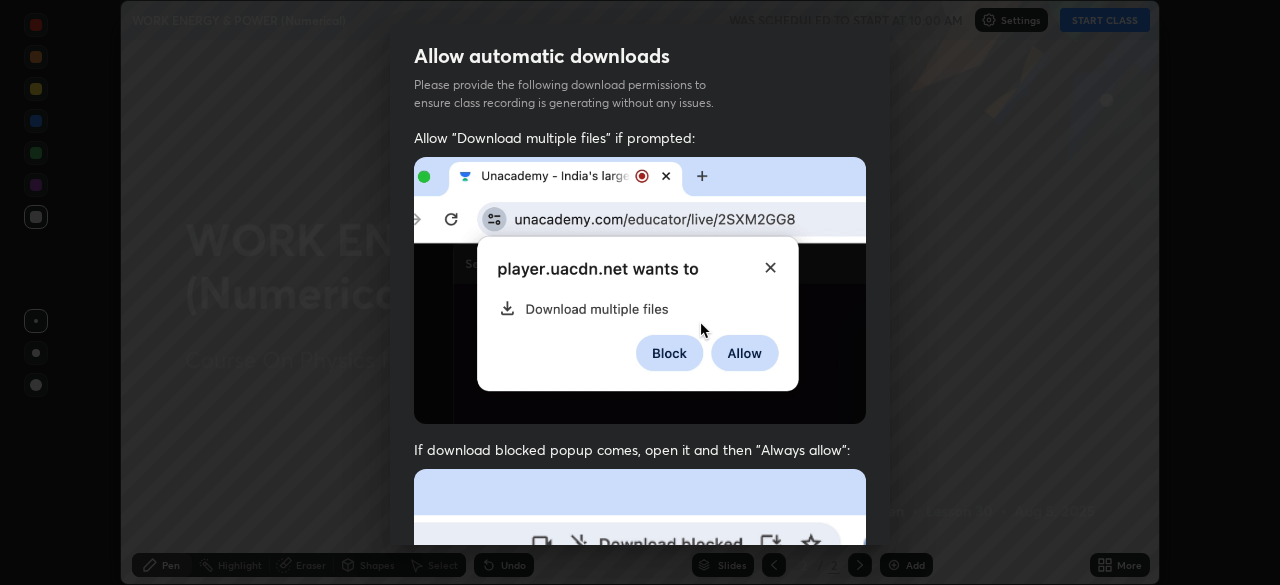click at bounding box center [640, 687] 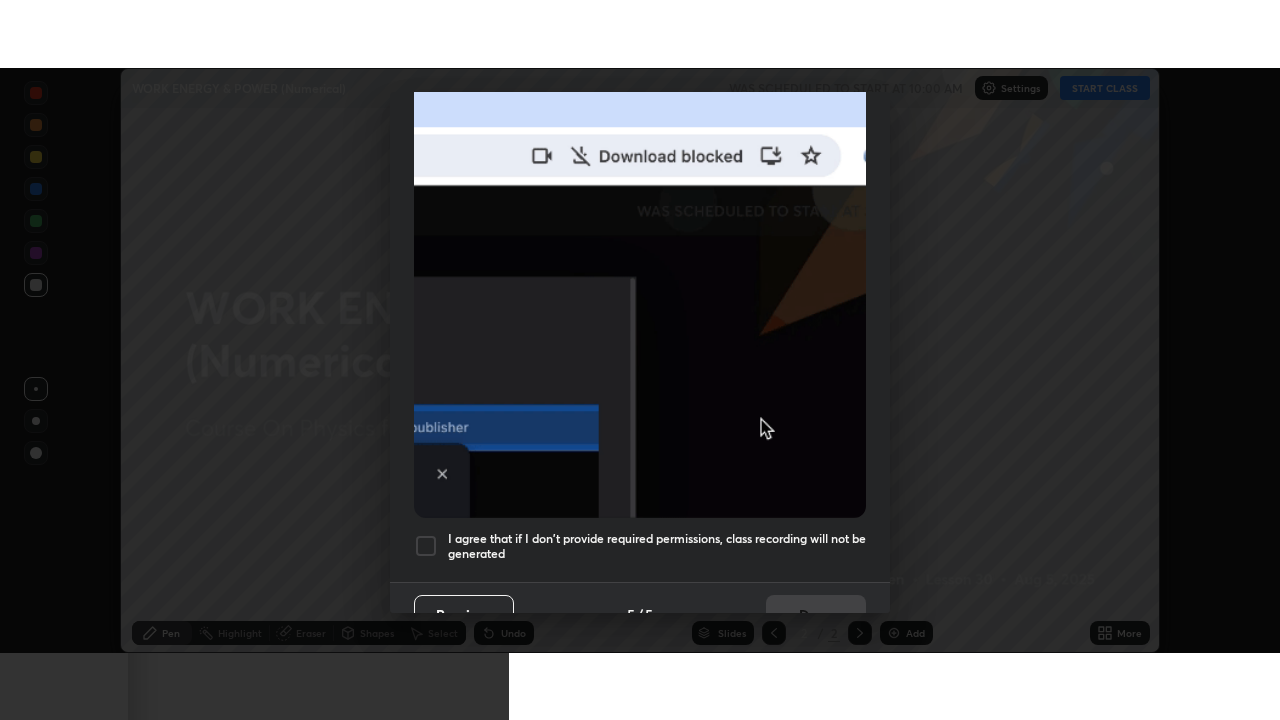 scroll, scrollTop: 479, scrollLeft: 0, axis: vertical 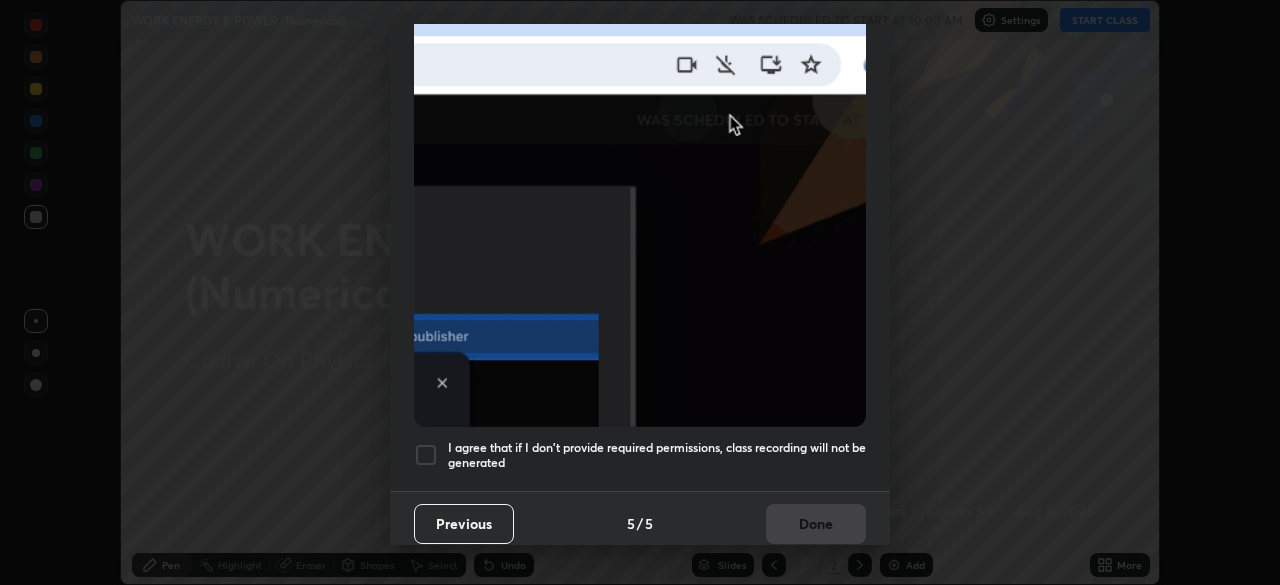 click on "I agree that if I don't provide required permissions, class recording will not be generated" at bounding box center (657, 455) 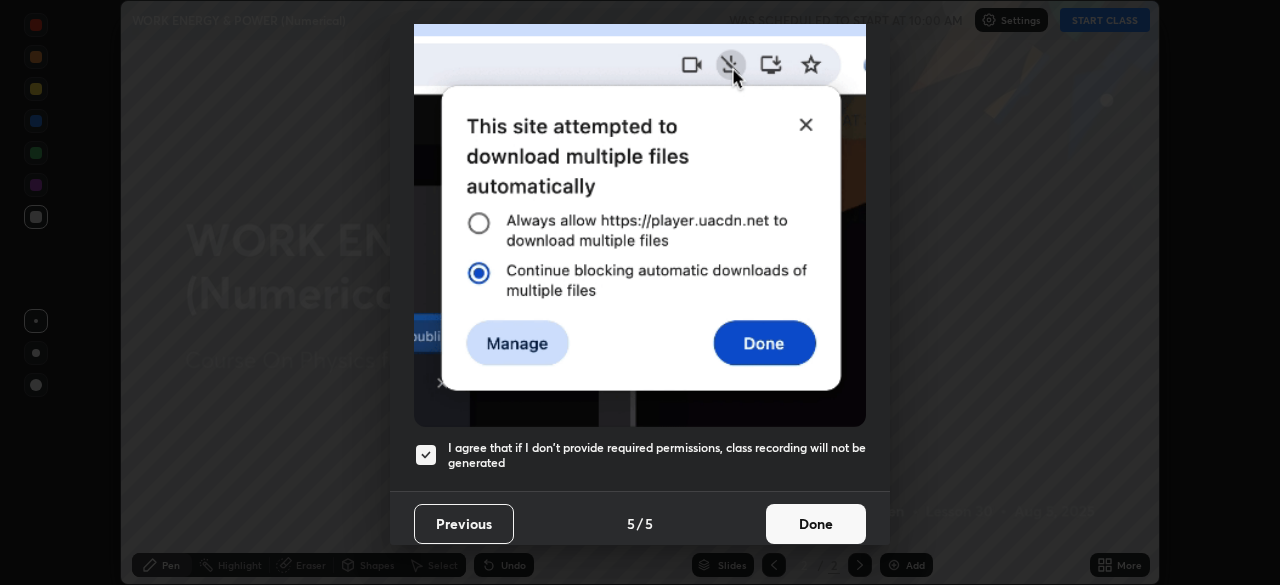 click on "Done" at bounding box center (816, 524) 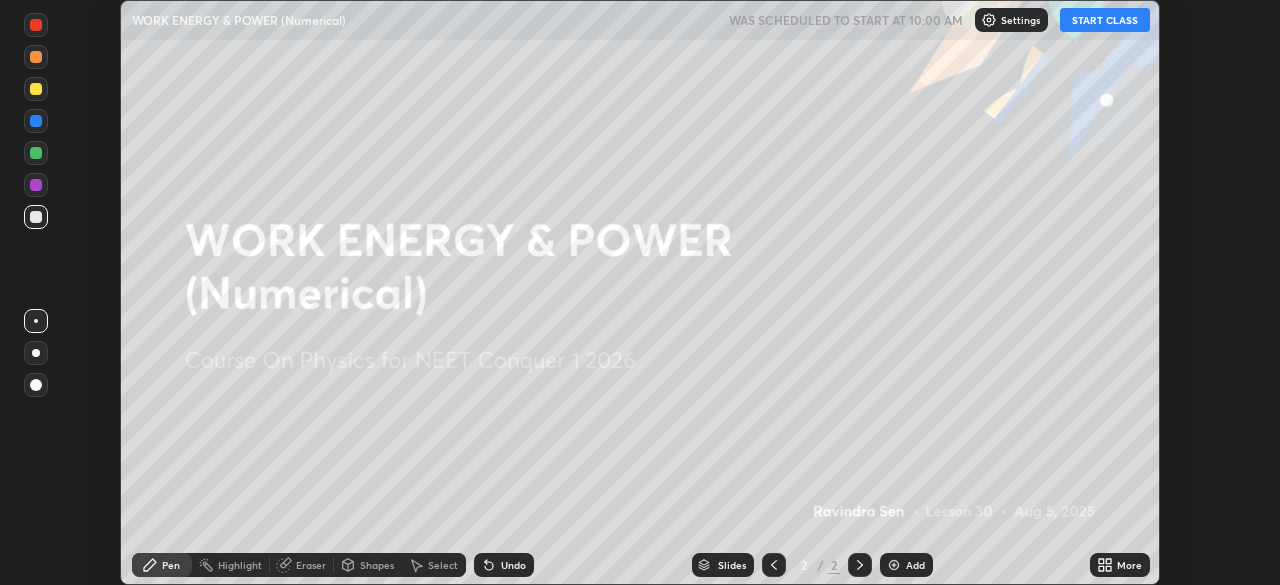 click on "START CLASS" at bounding box center (1105, 20) 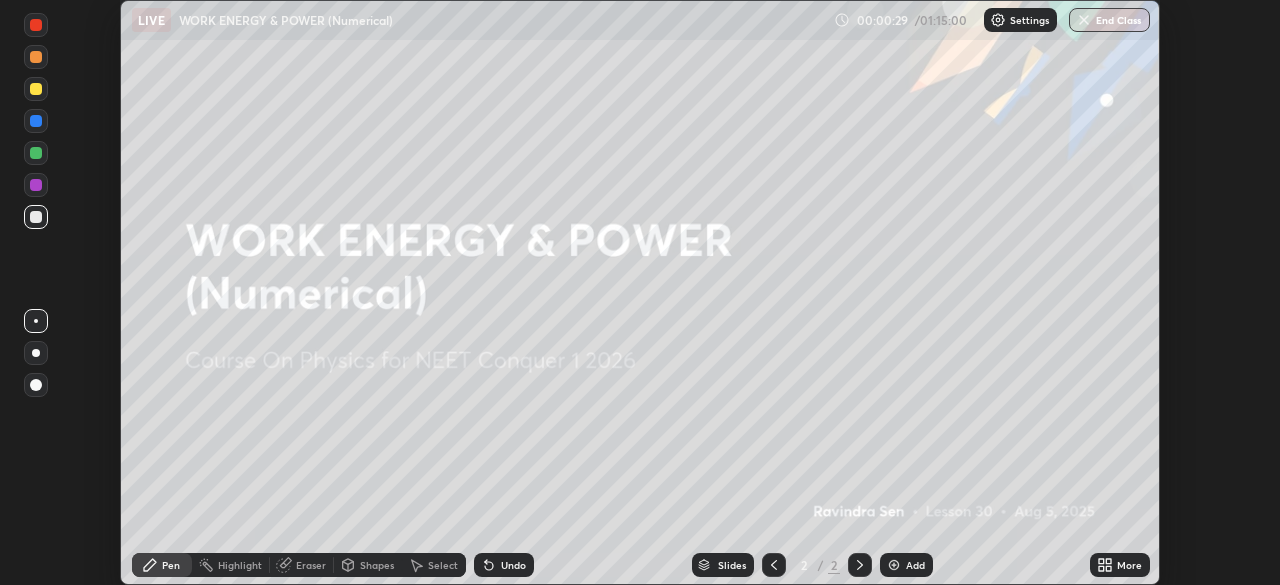 click on "More" at bounding box center (1129, 565) 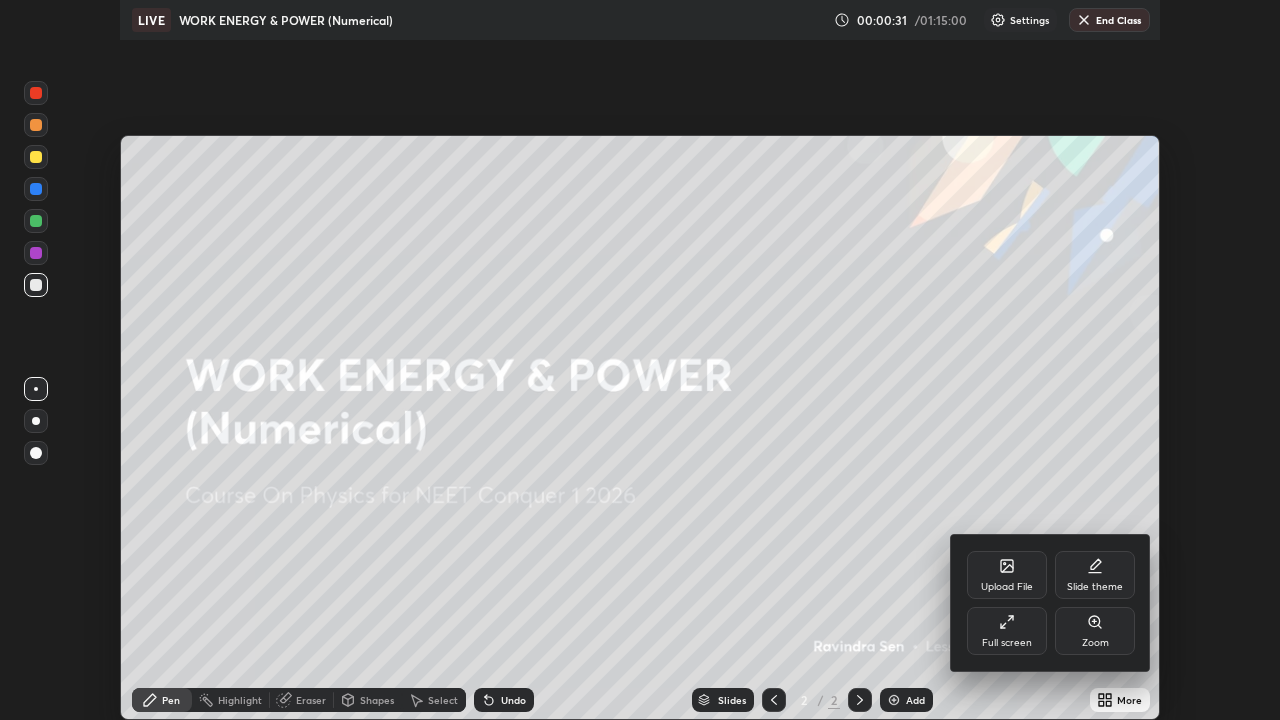 click on "Upload File" at bounding box center (1007, 587) 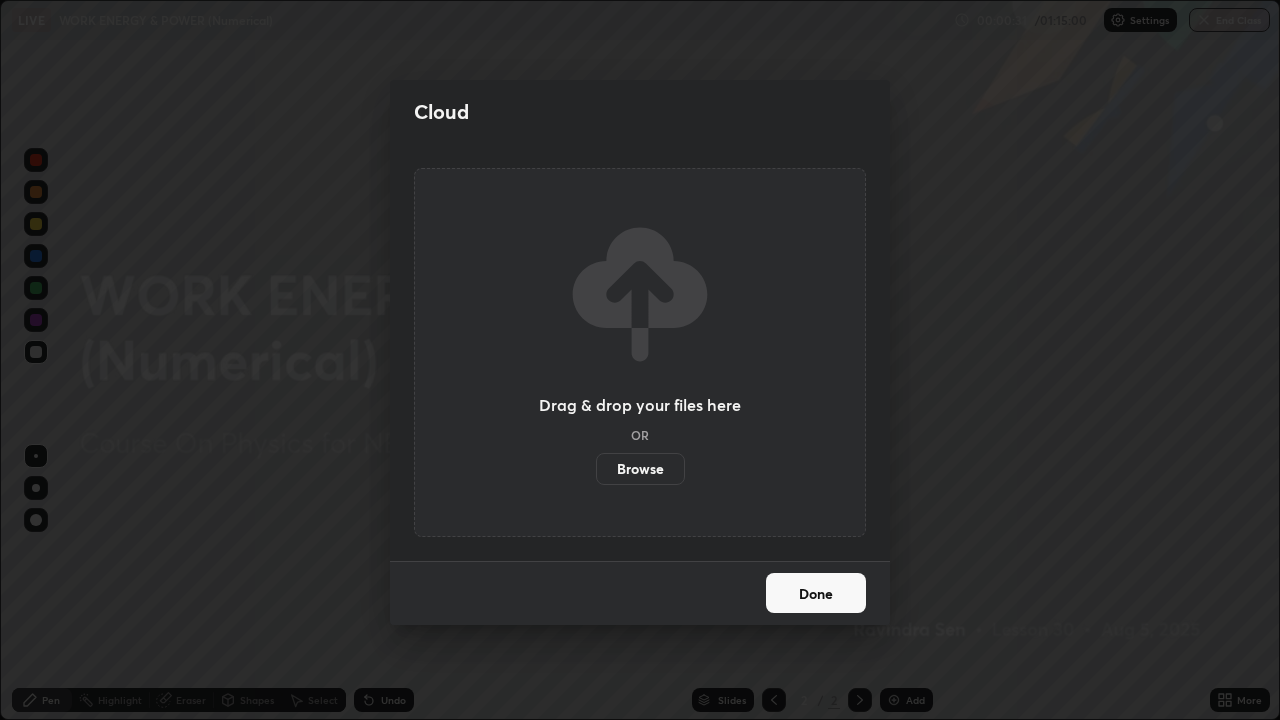 scroll, scrollTop: 99280, scrollLeft: 98720, axis: both 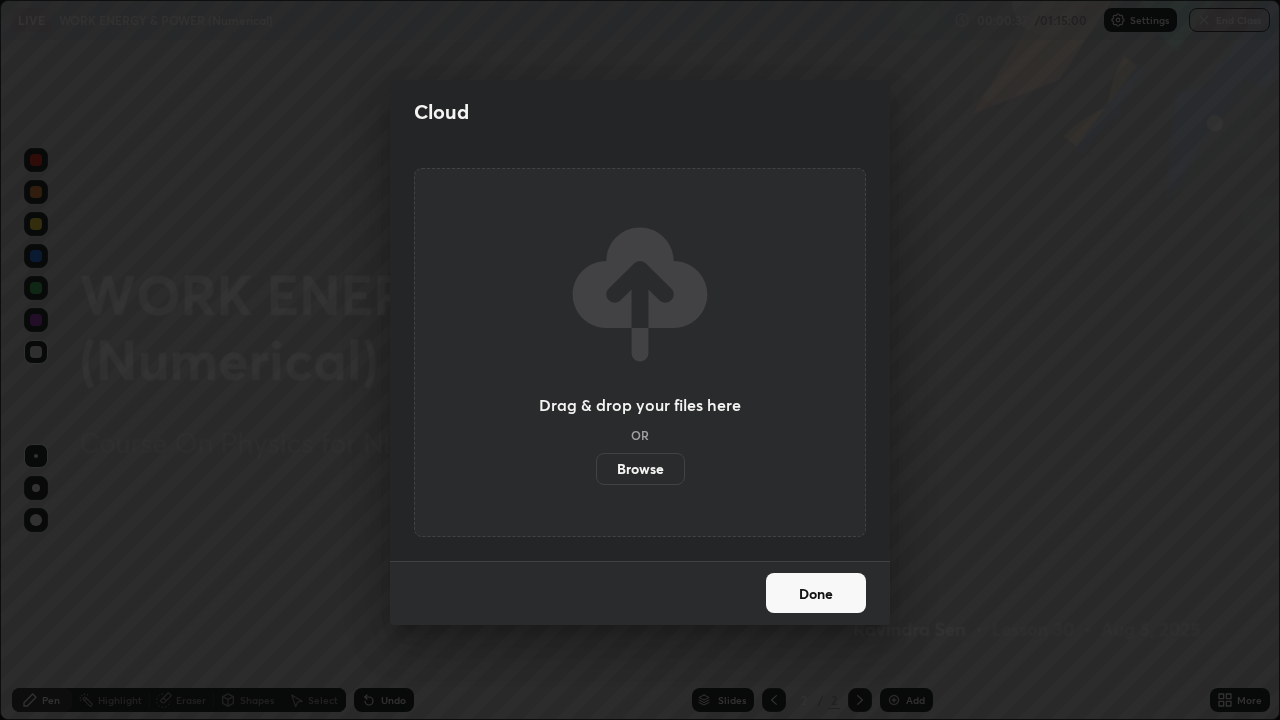 click on "Cloud Drag & drop your files here OR Browse Done" at bounding box center (640, 360) 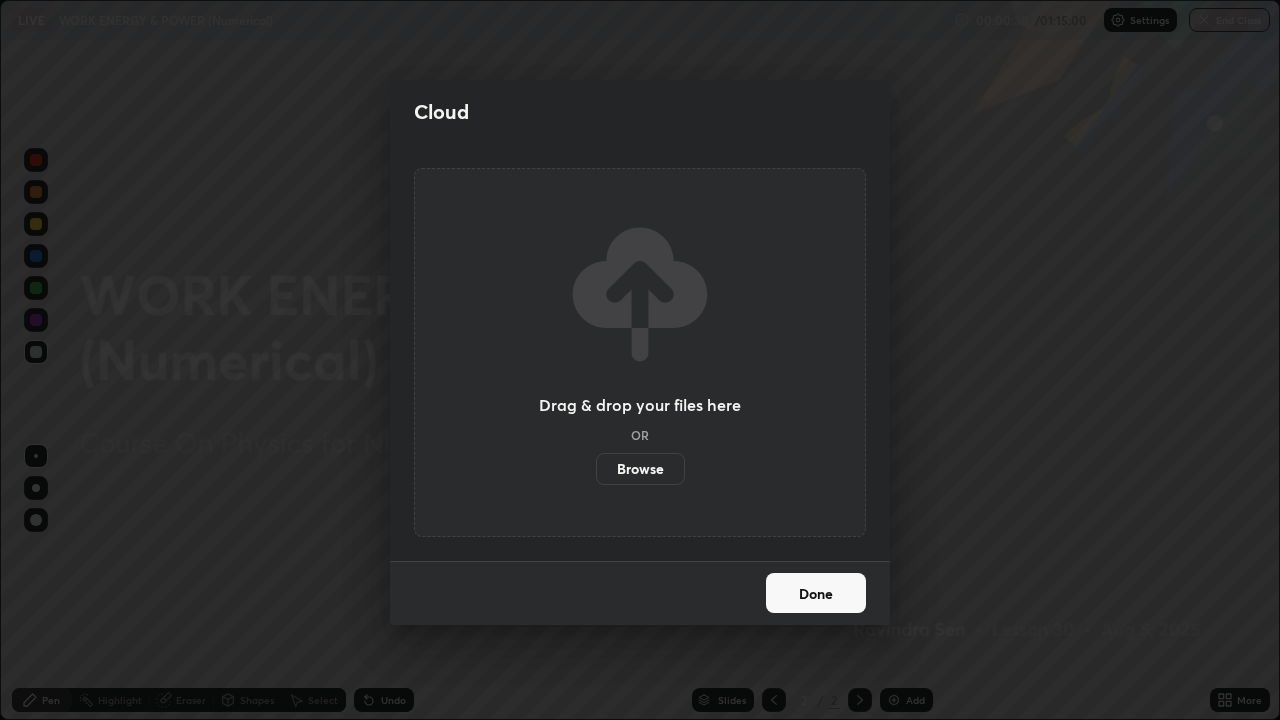 click on "Done" at bounding box center [816, 593] 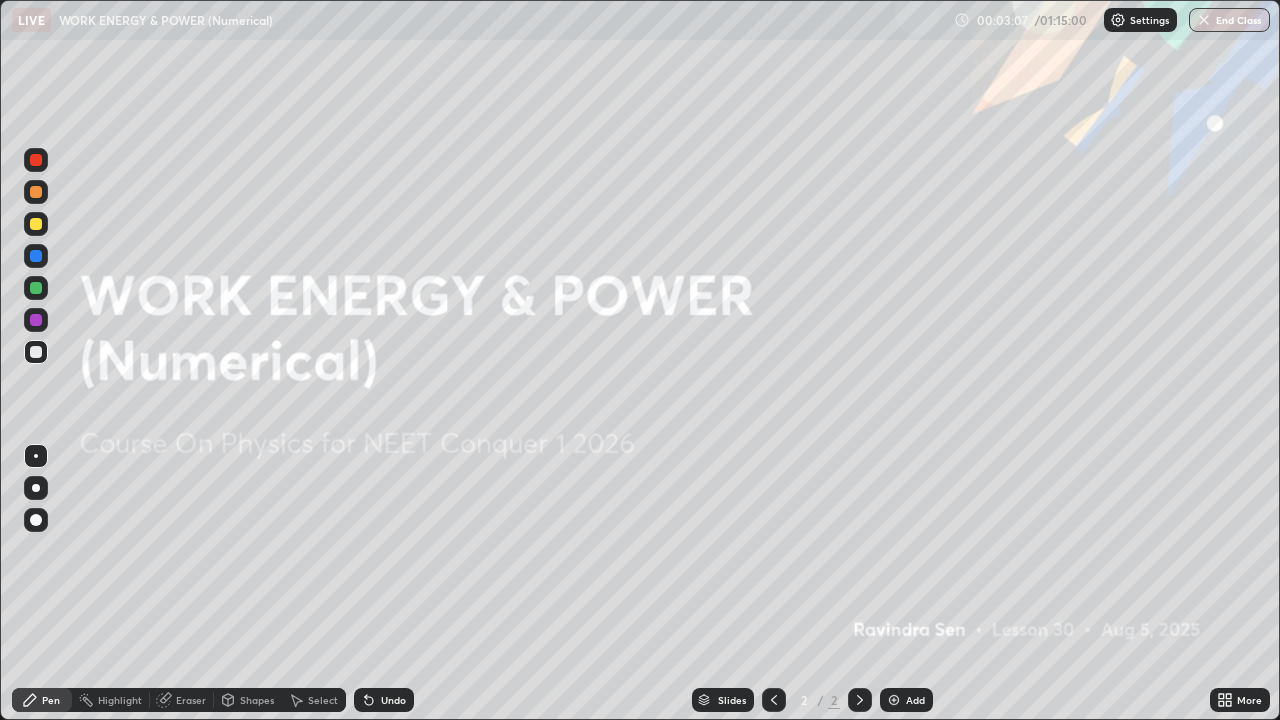 click at bounding box center (894, 700) 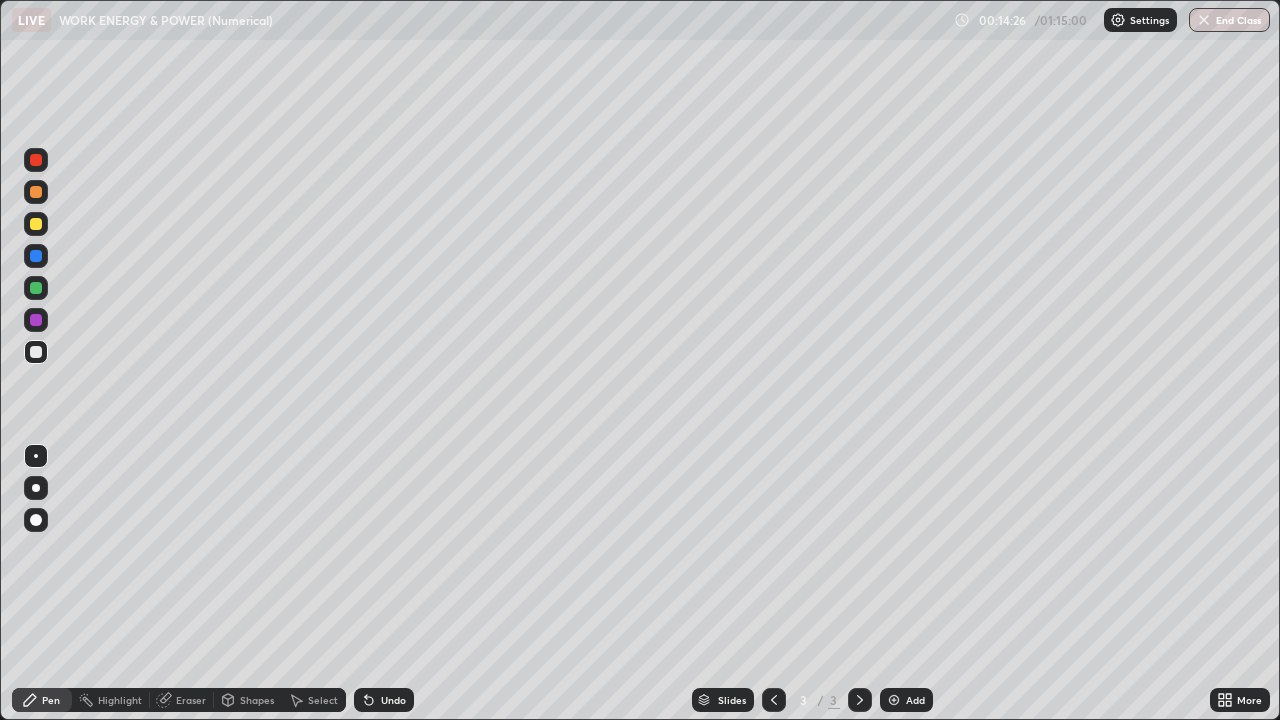 click on "Add" at bounding box center [915, 700] 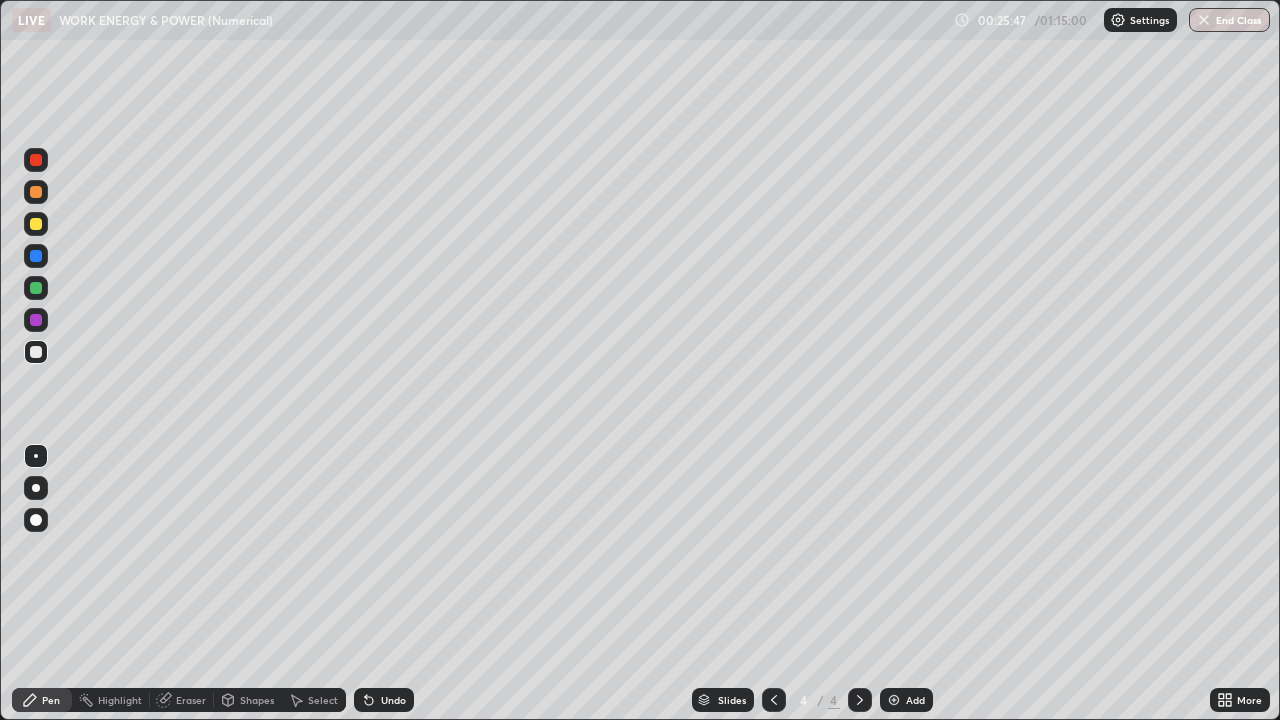 click at bounding box center [894, 700] 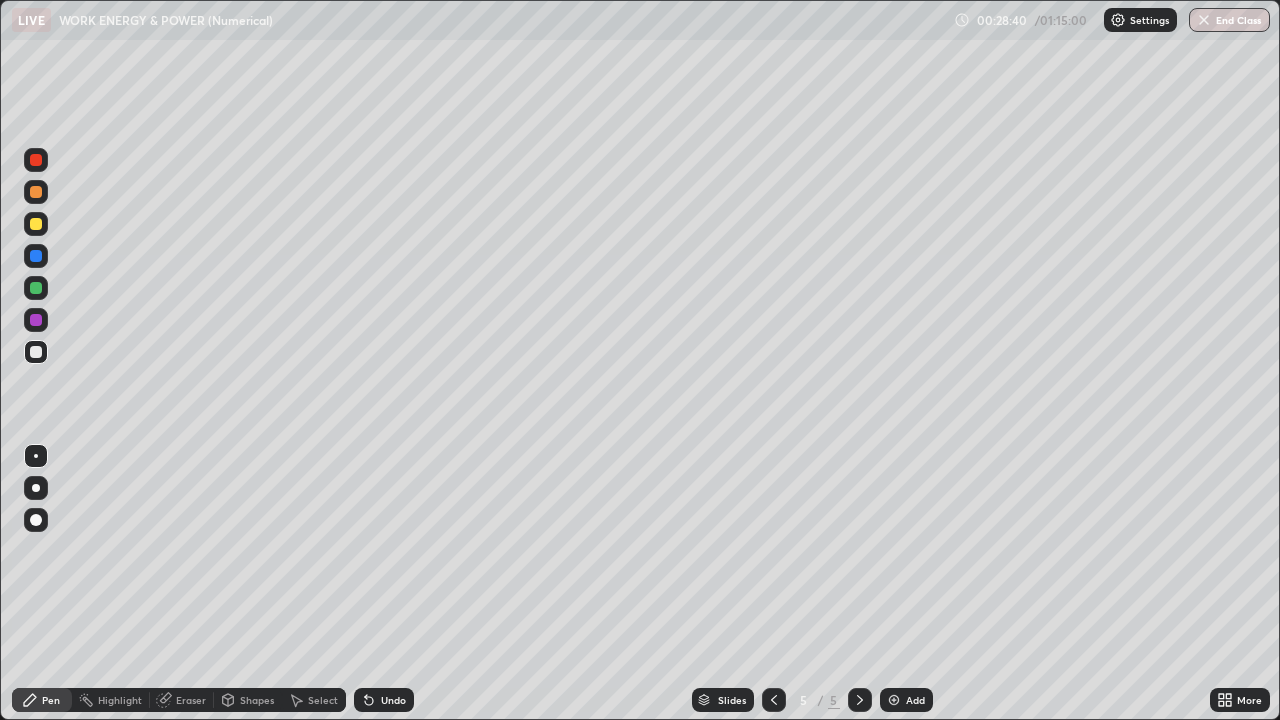 click 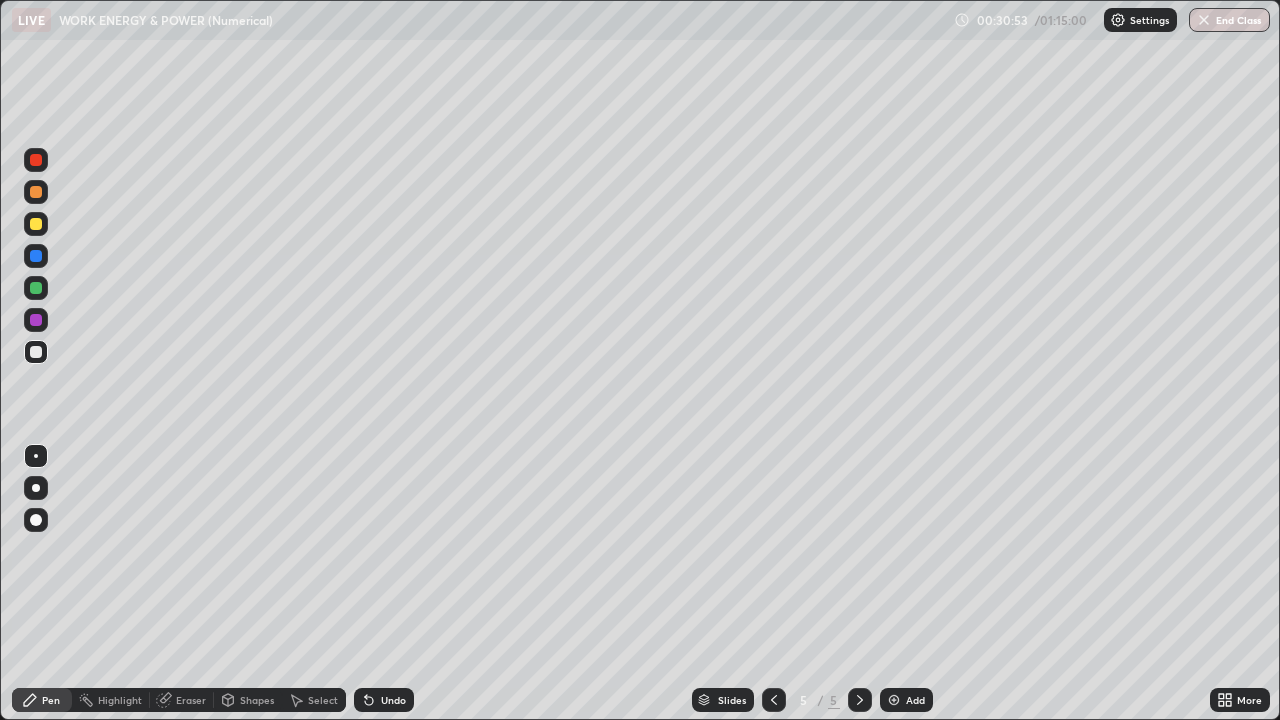 click on "Add" at bounding box center (915, 700) 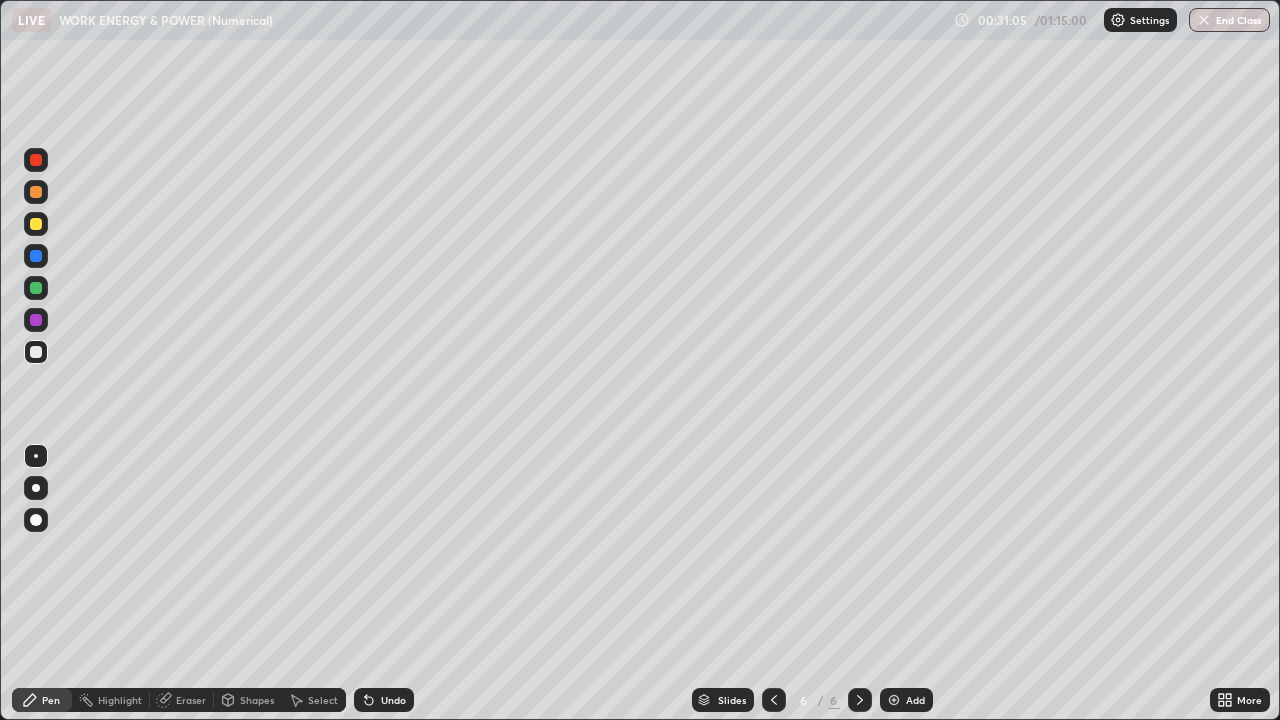 click on "Undo" at bounding box center (393, 700) 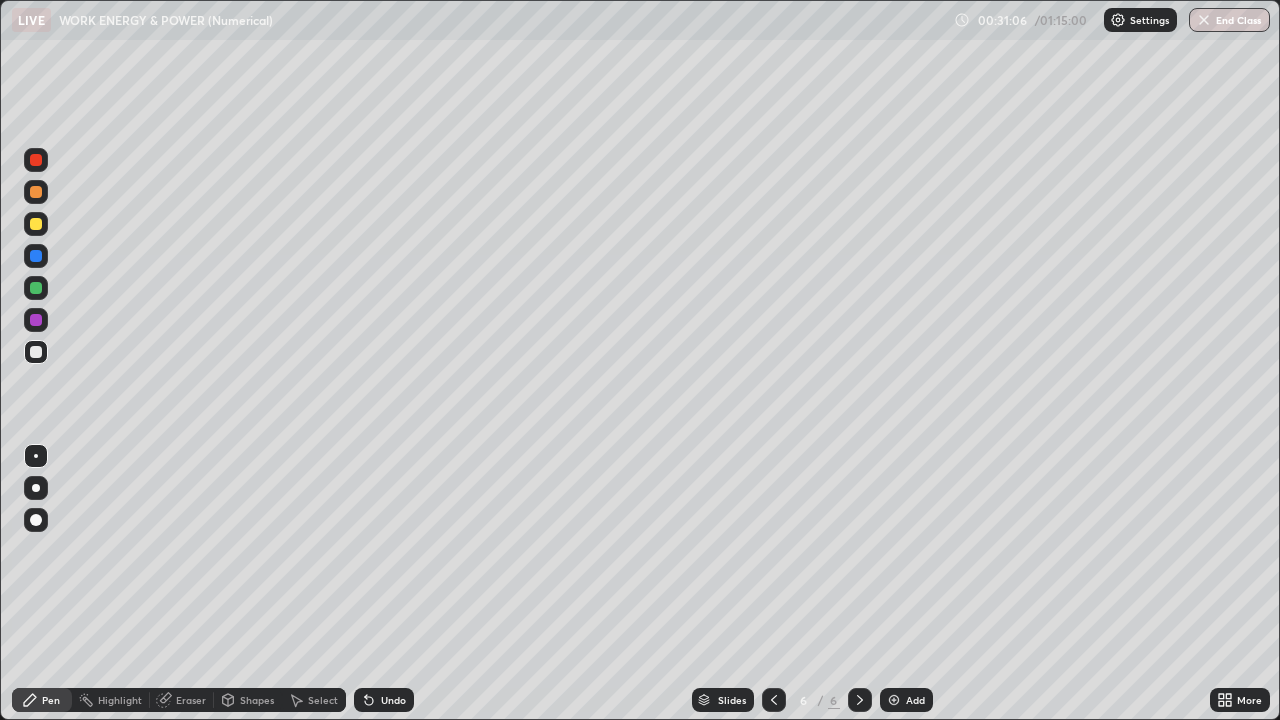 click on "Undo" at bounding box center [384, 700] 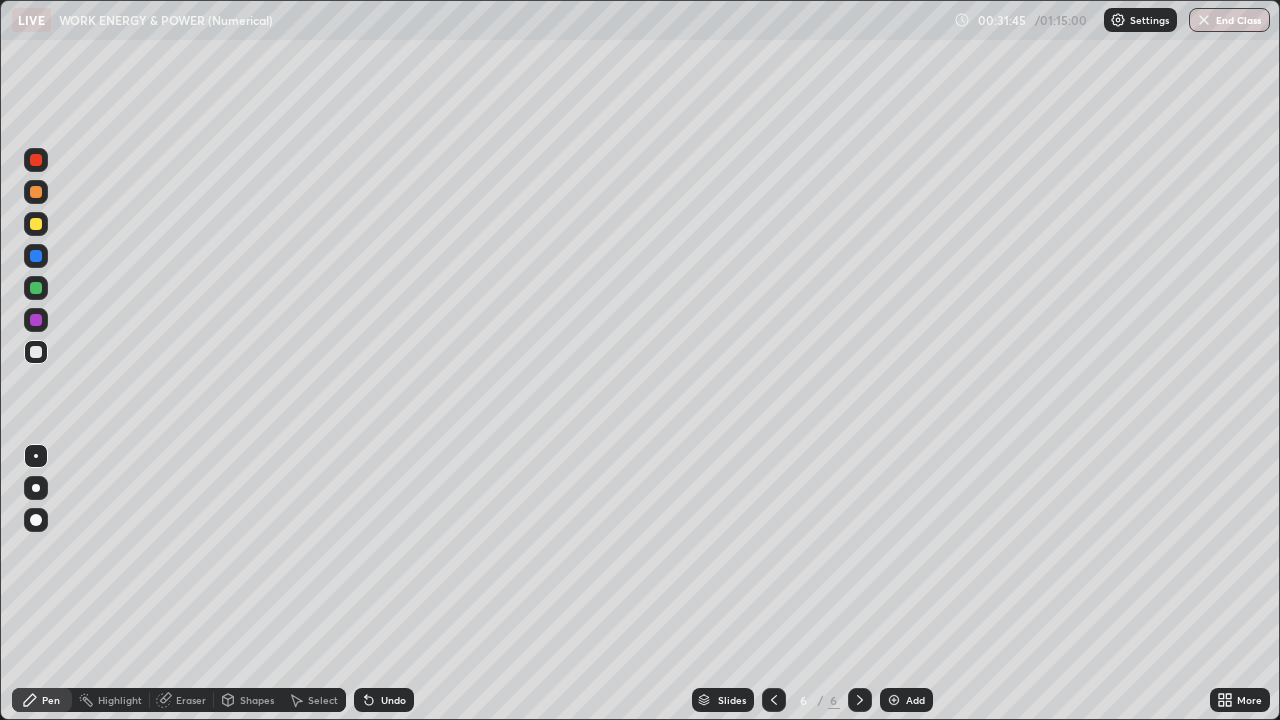 click on "Undo" at bounding box center (393, 700) 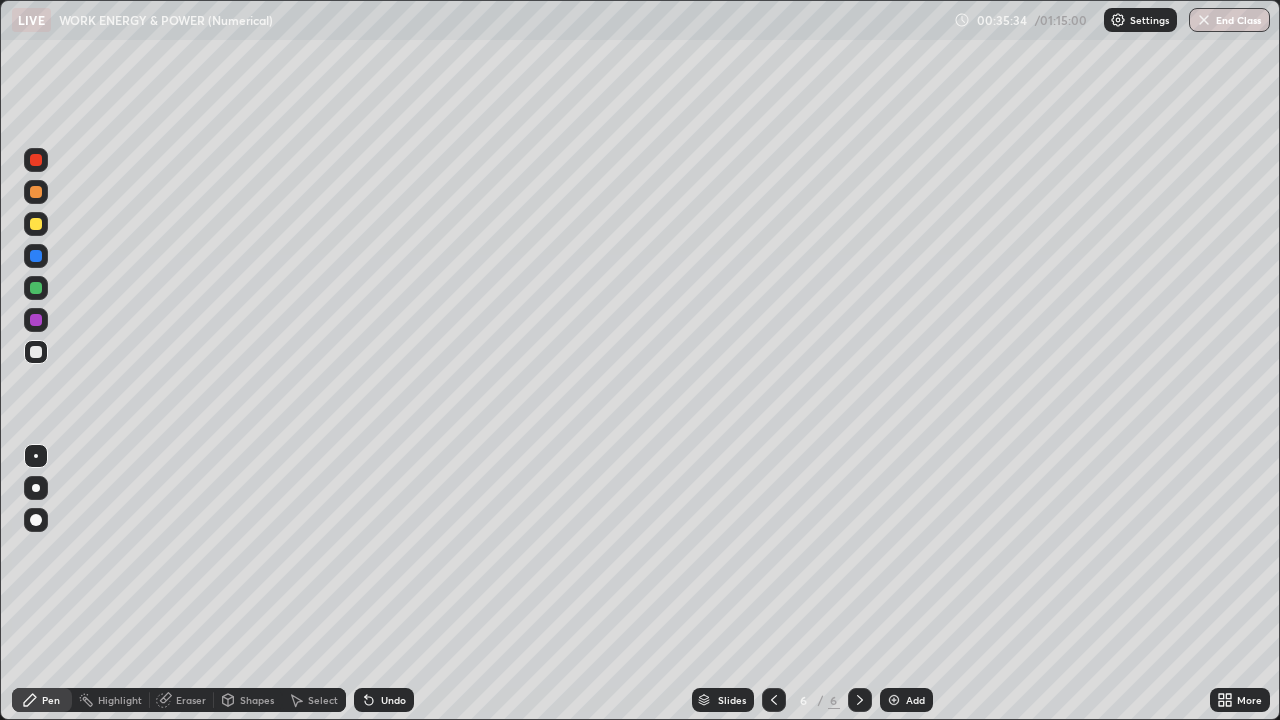 click on "Undo" at bounding box center (393, 700) 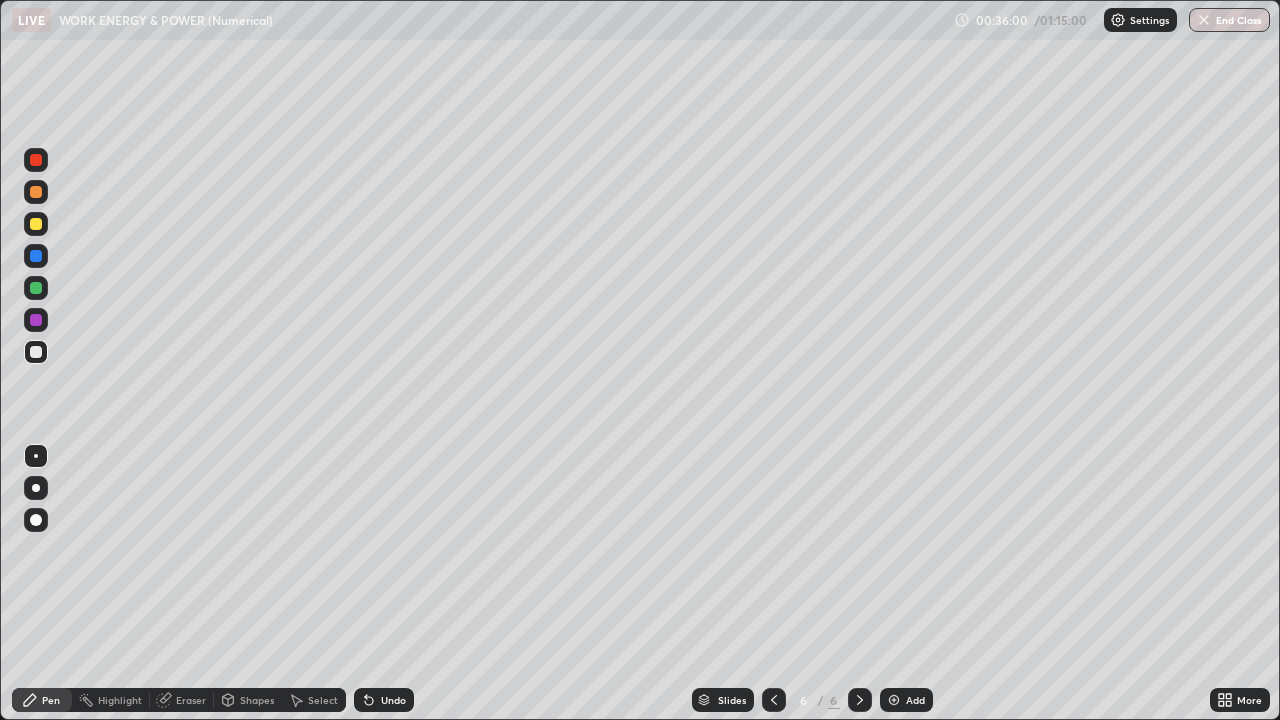 click on "Eraser" at bounding box center [191, 700] 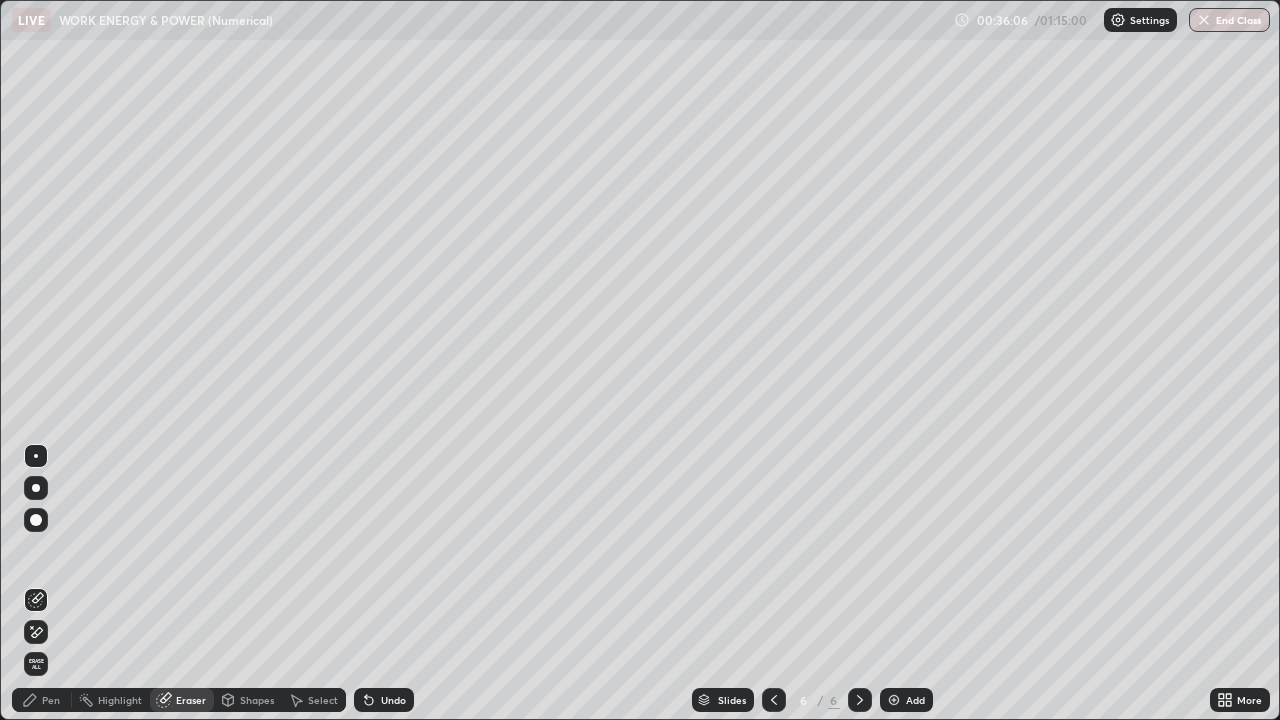 click on "Pen" at bounding box center [51, 700] 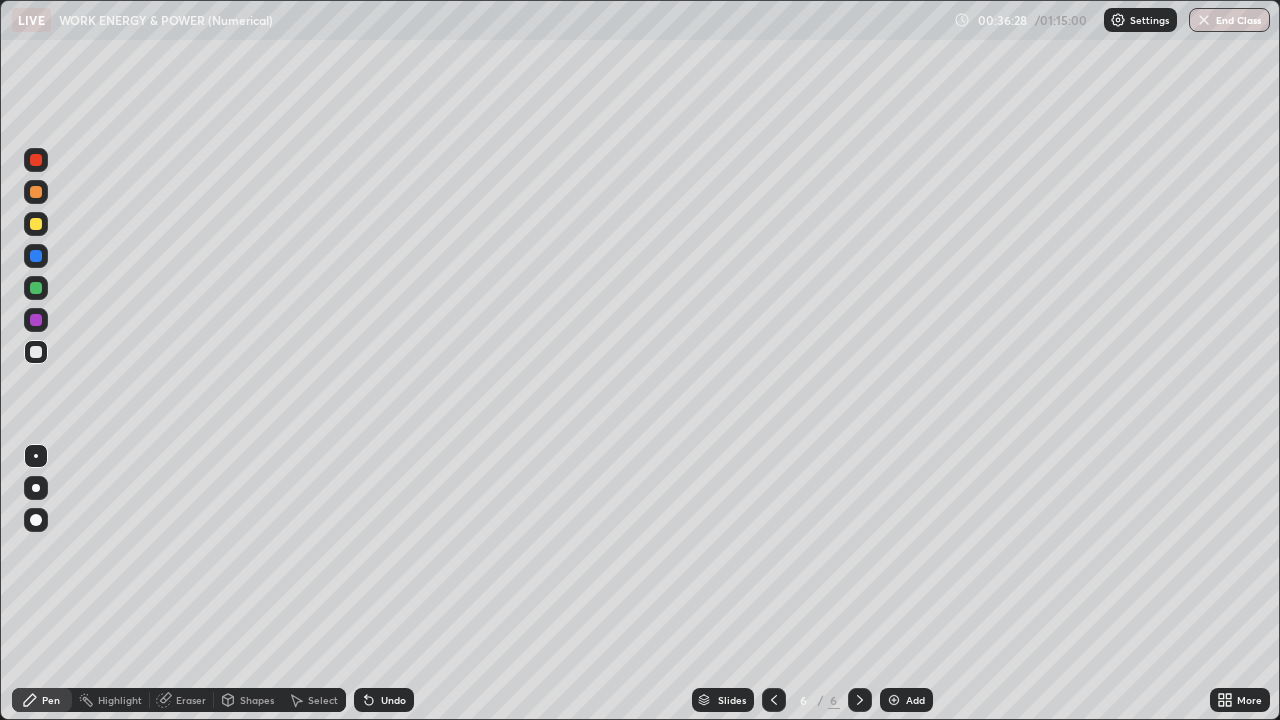 click on "Eraser" at bounding box center [191, 700] 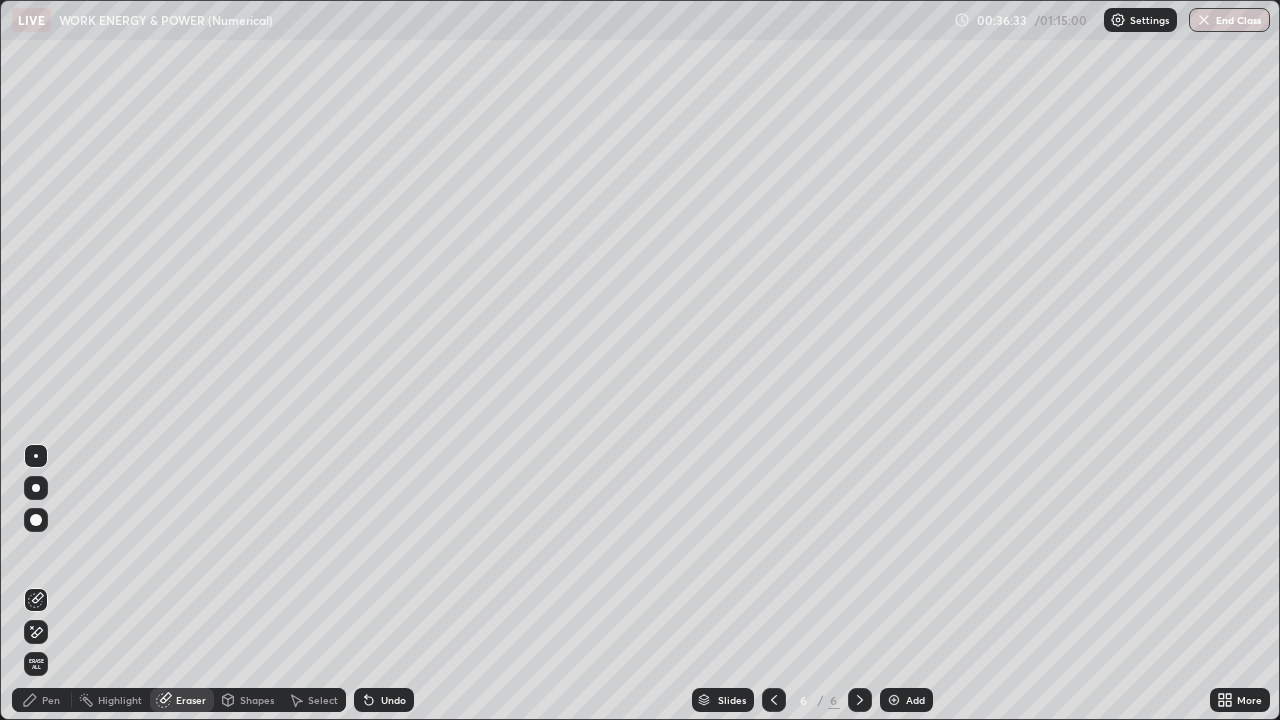 click on "Pen" at bounding box center [51, 700] 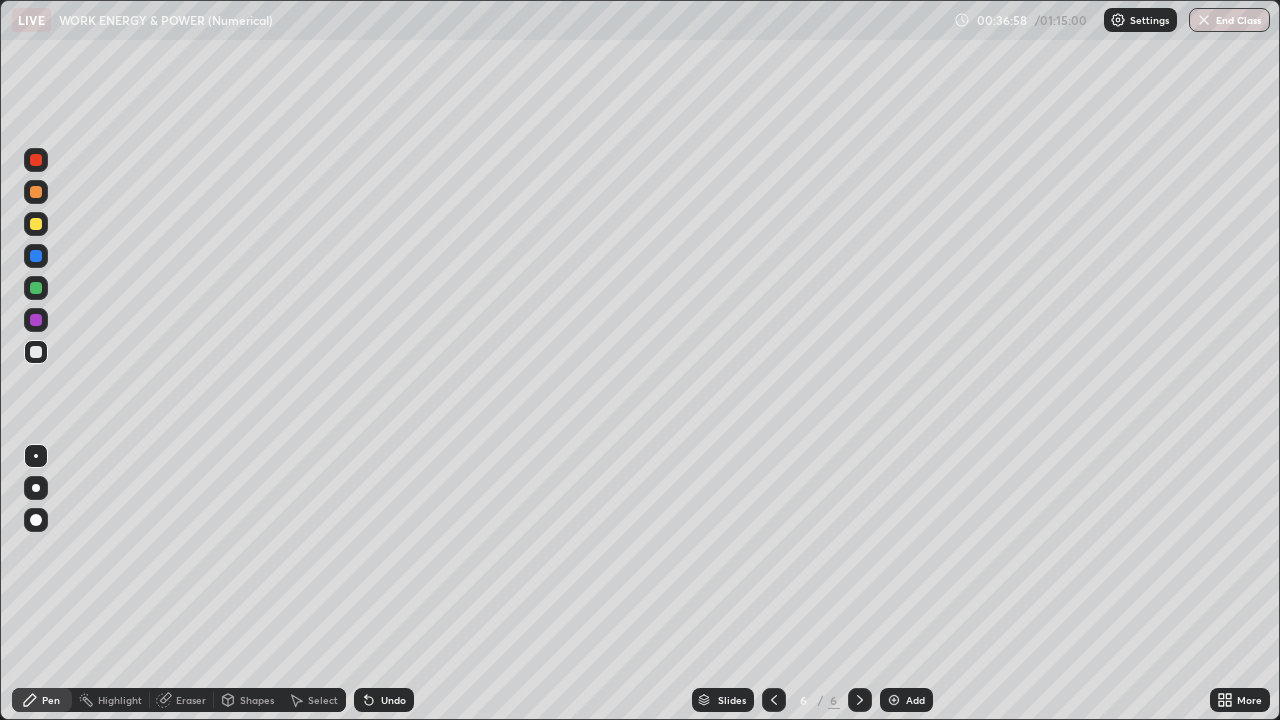 click on "Undo" at bounding box center (393, 700) 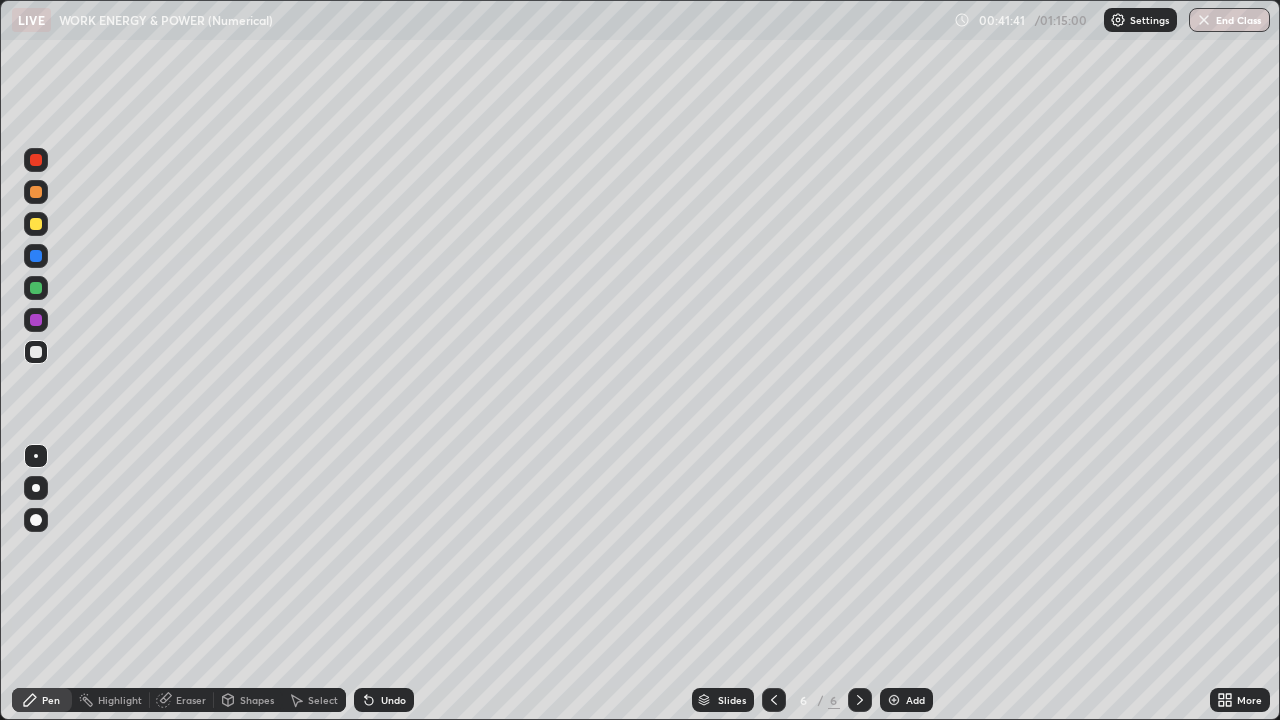 click on "Add" at bounding box center (906, 700) 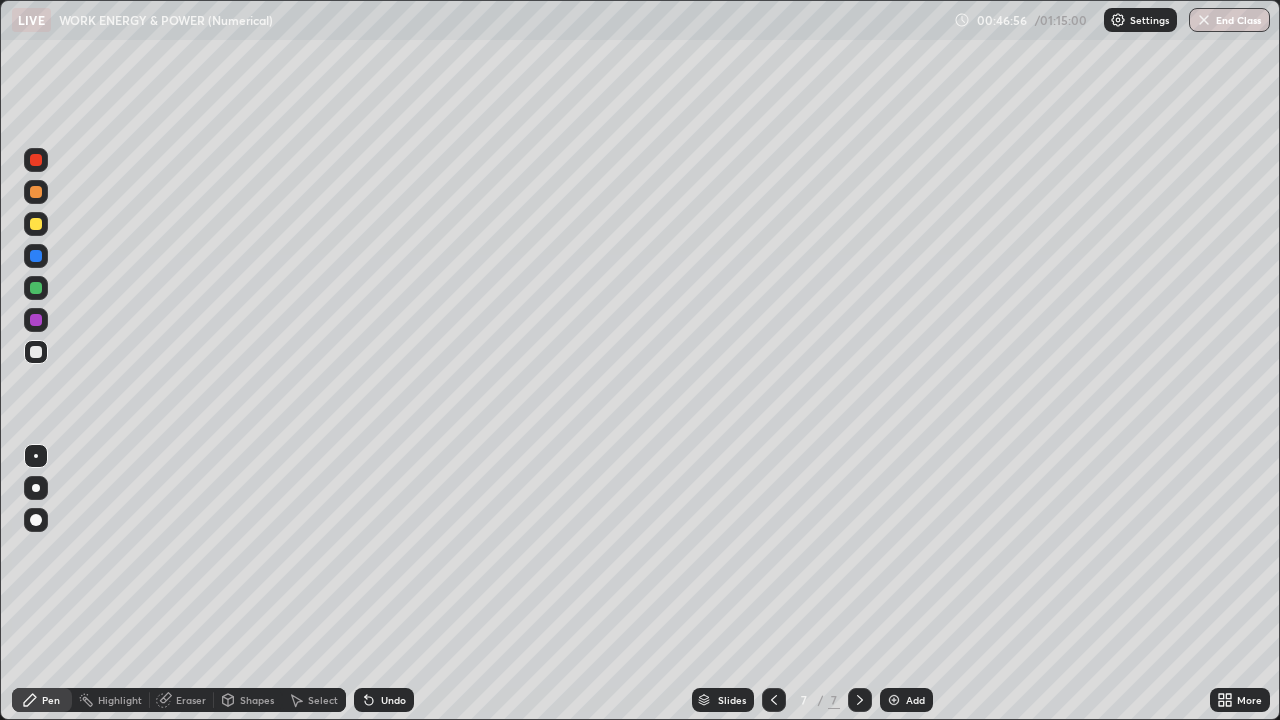 click on "Add" at bounding box center (906, 700) 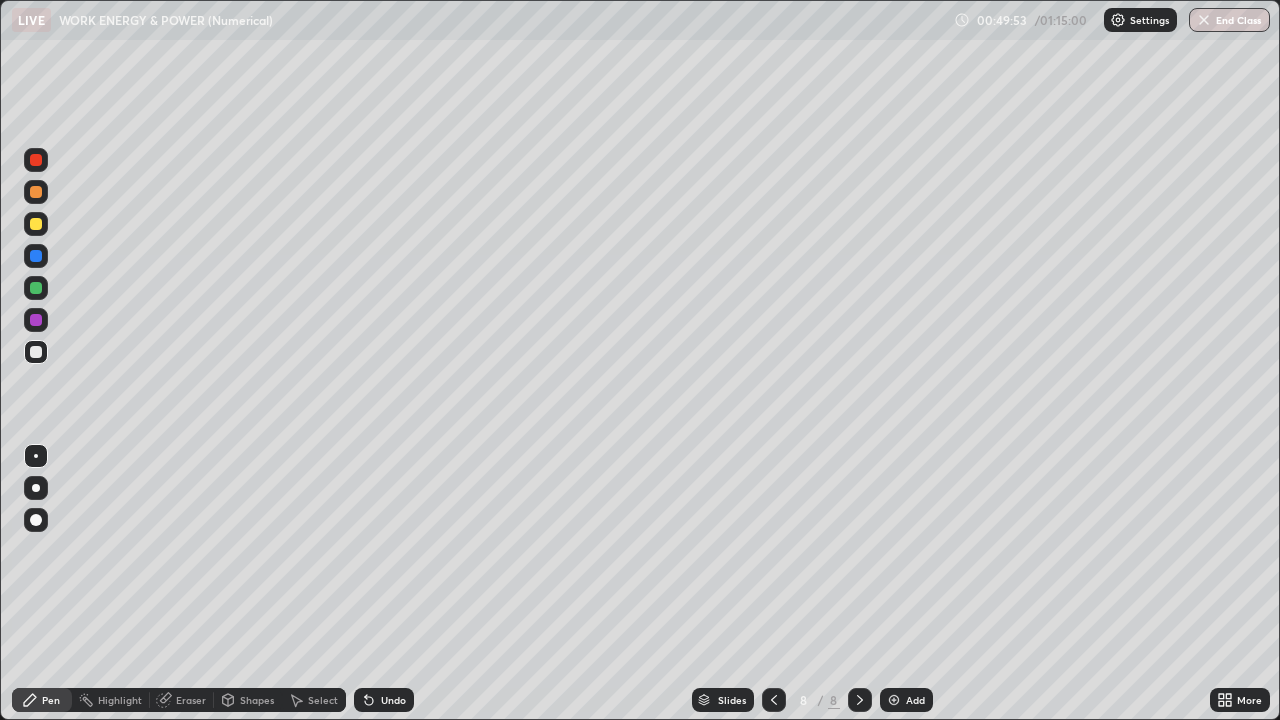 click 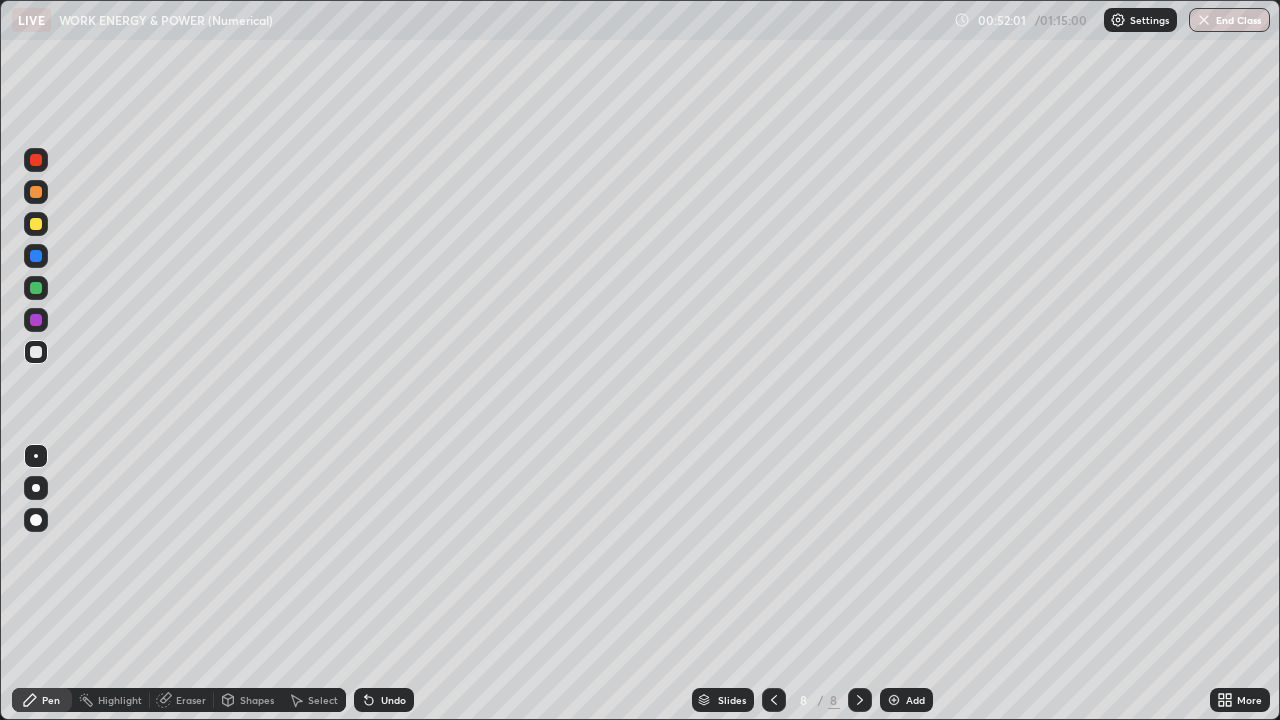 click 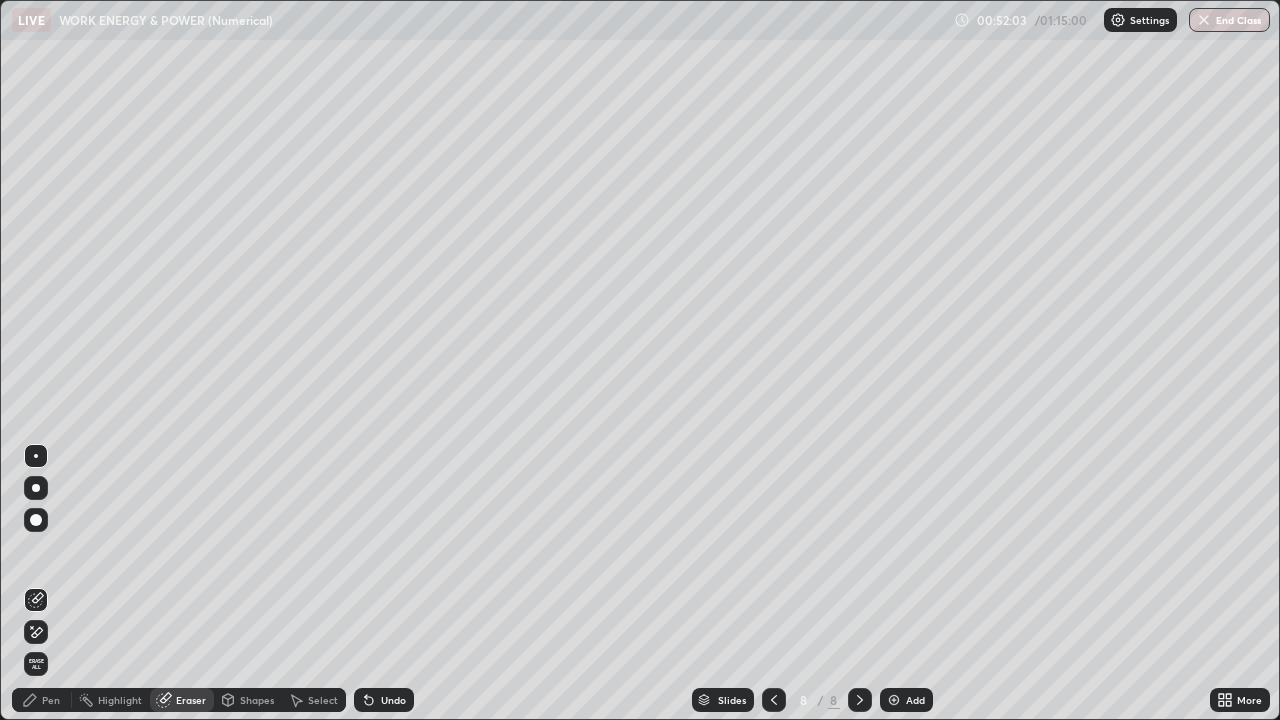 click on "Pen" at bounding box center [51, 700] 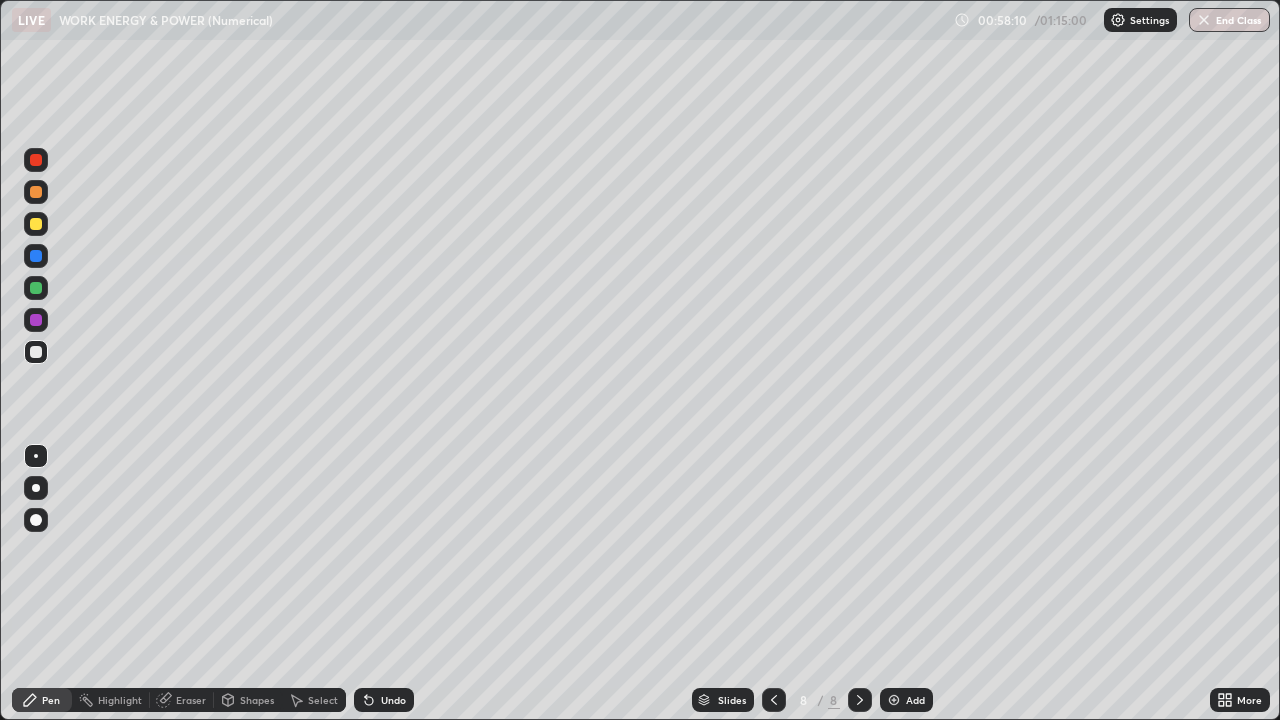 click at bounding box center (894, 700) 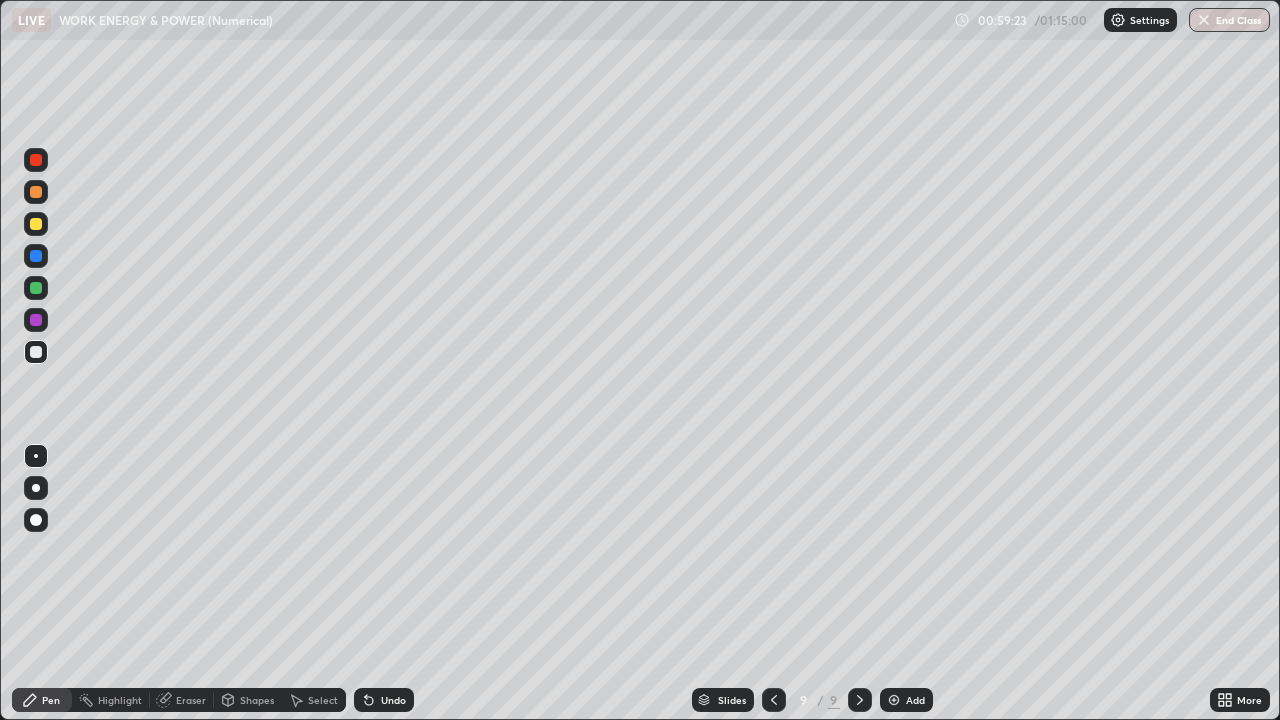 click on "Eraser" at bounding box center [191, 700] 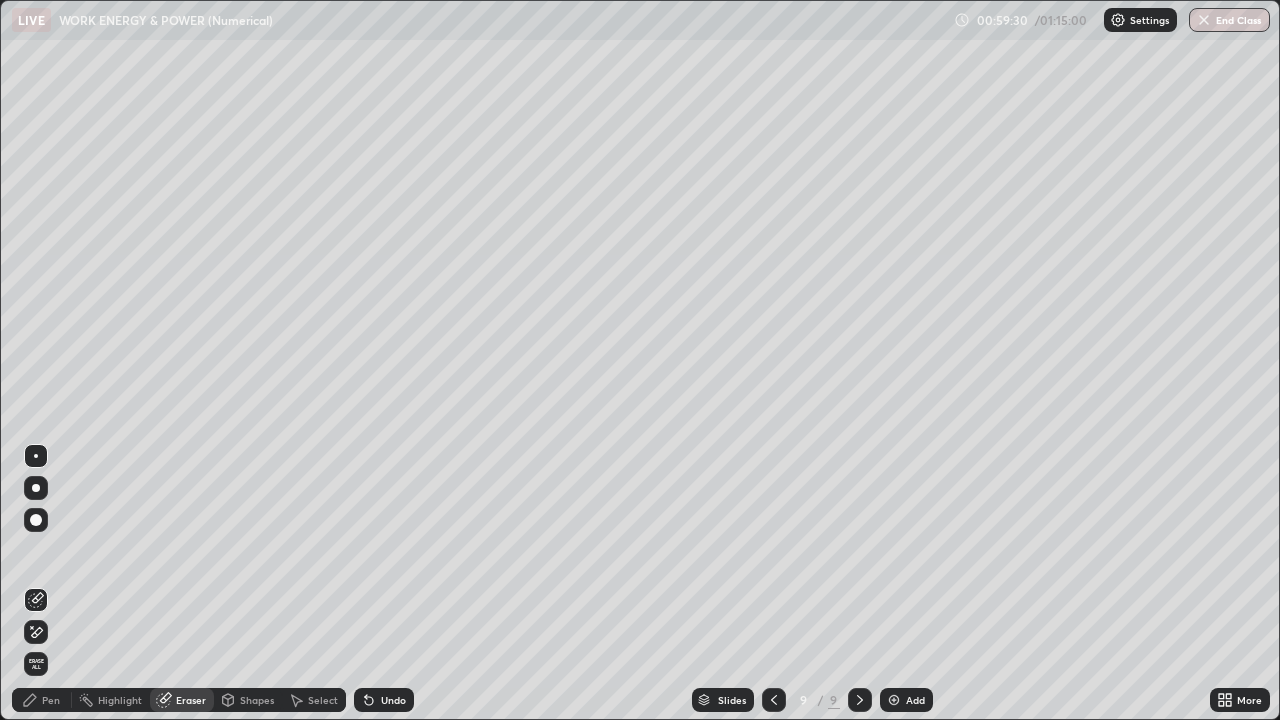 click on "Pen" at bounding box center (51, 700) 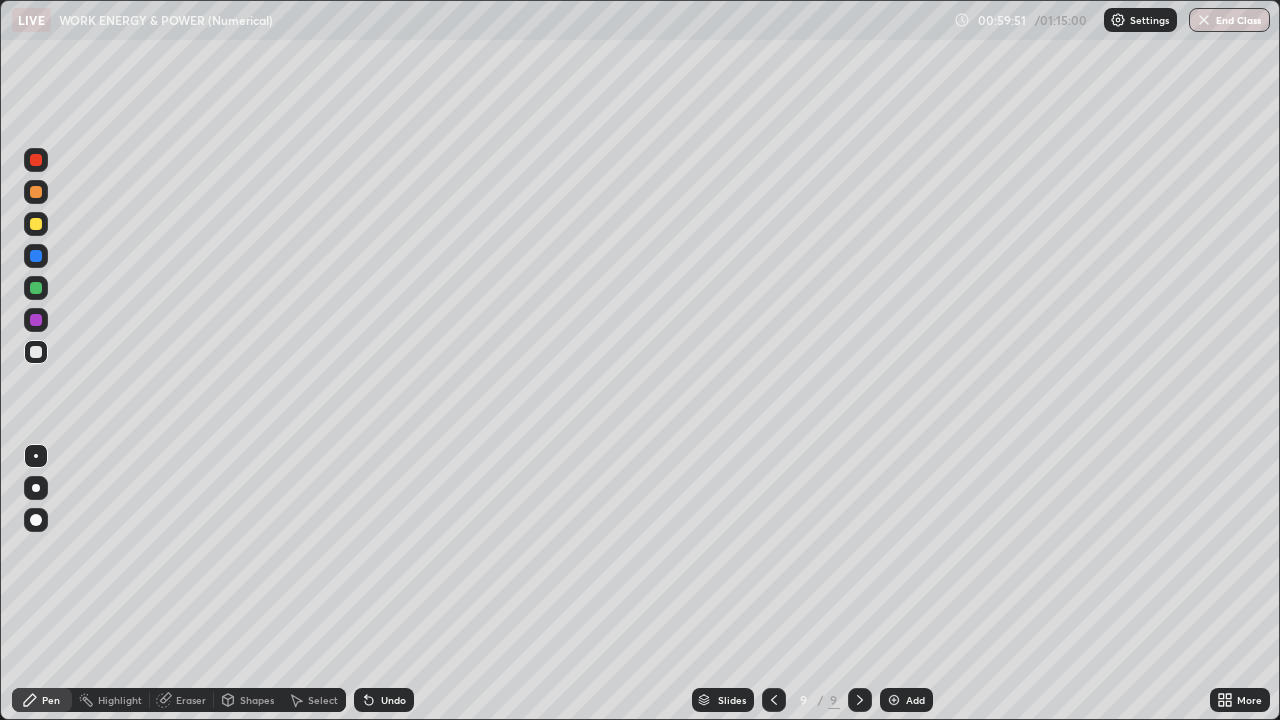 click 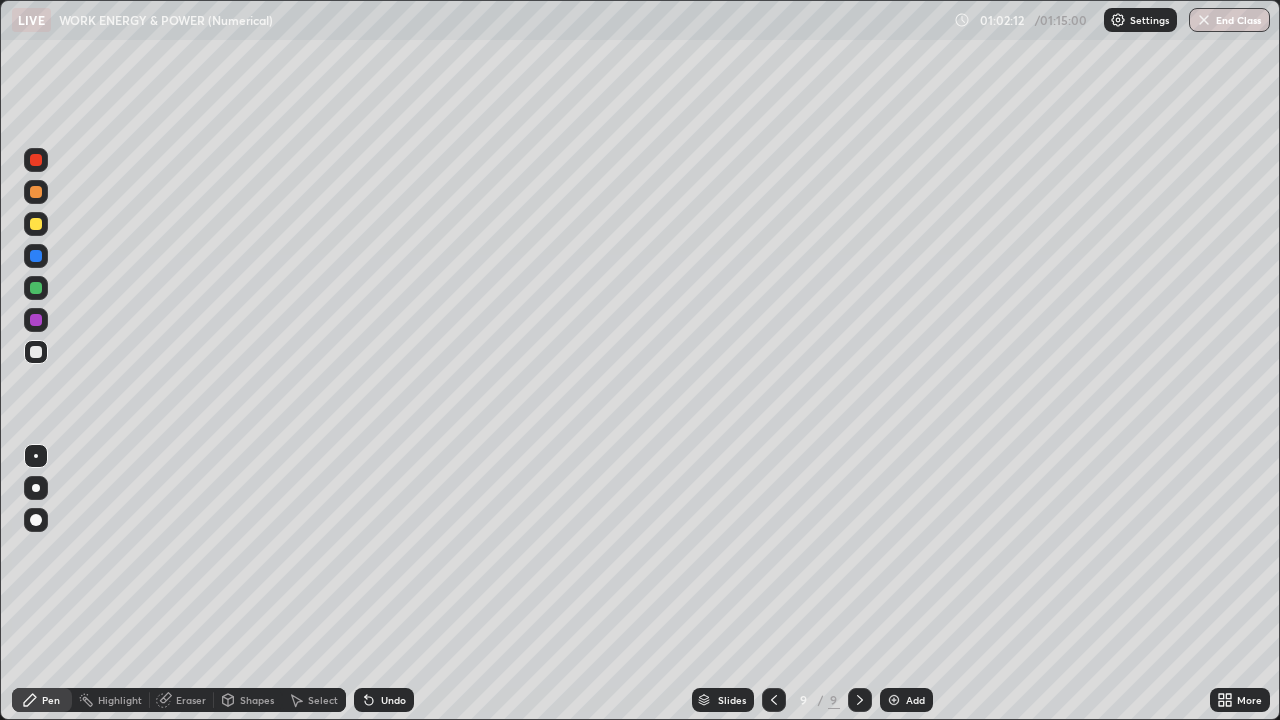 click on "Add" at bounding box center [906, 700] 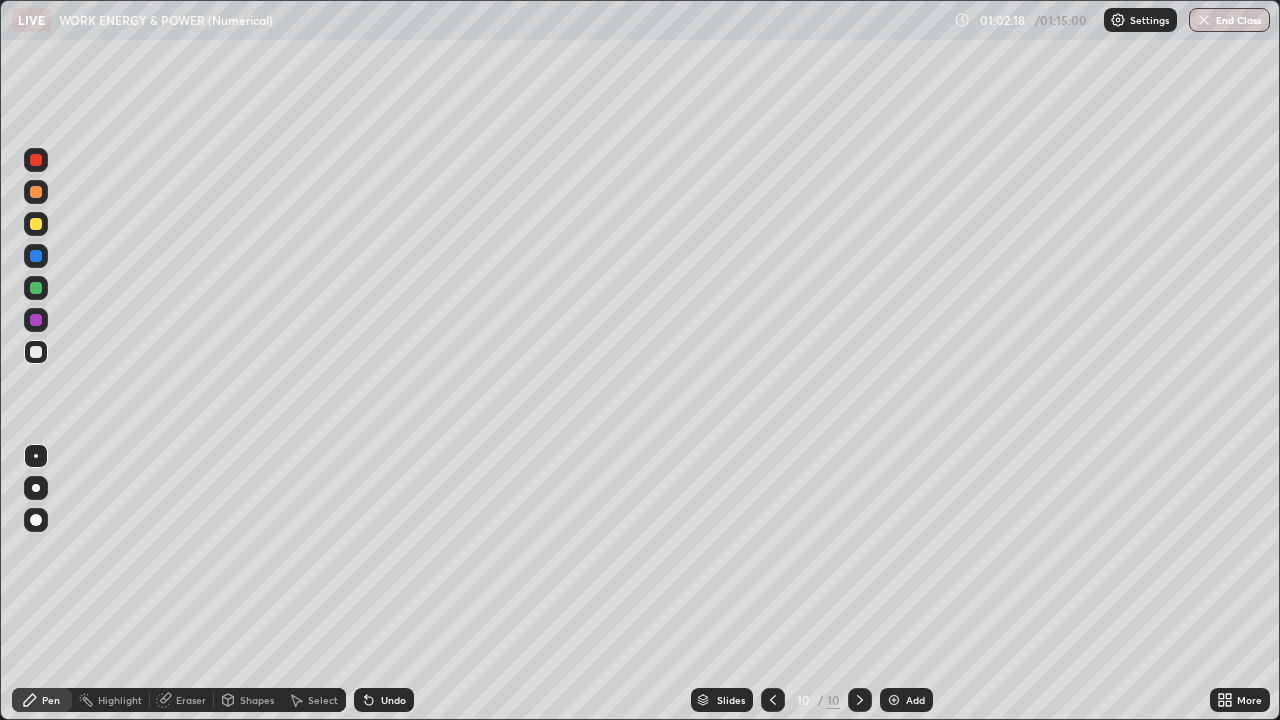 click 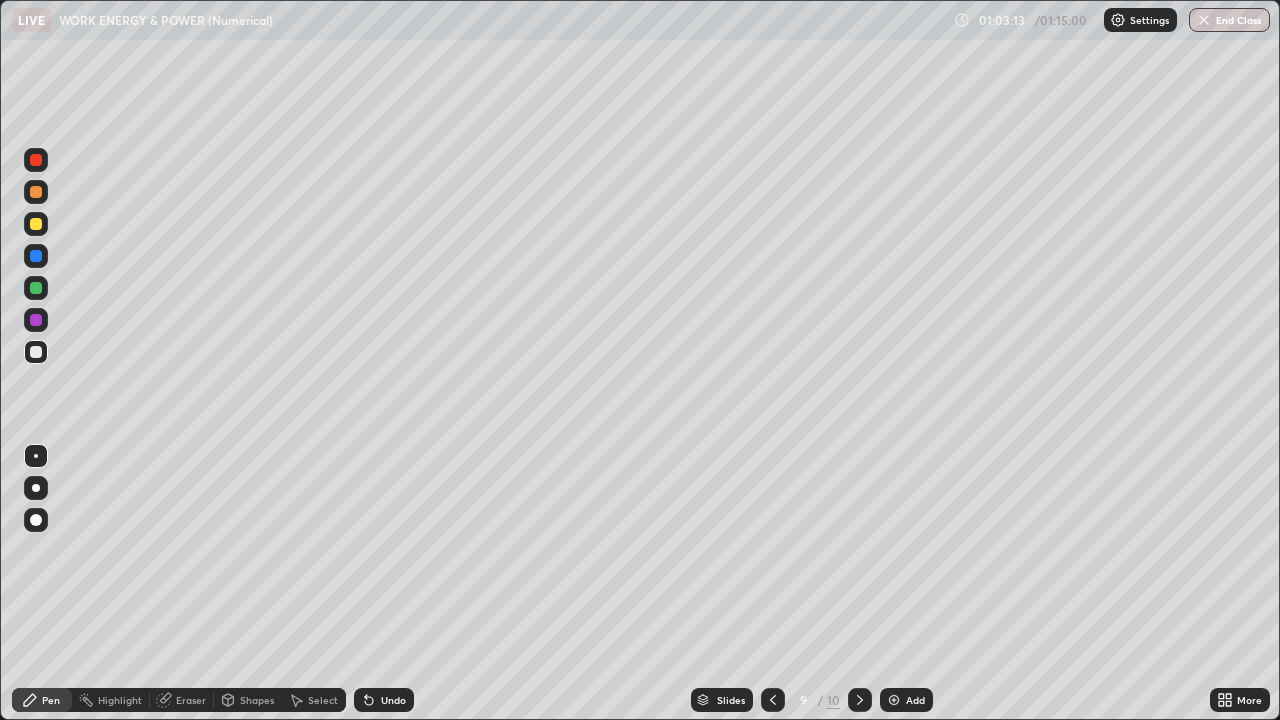click at bounding box center (894, 700) 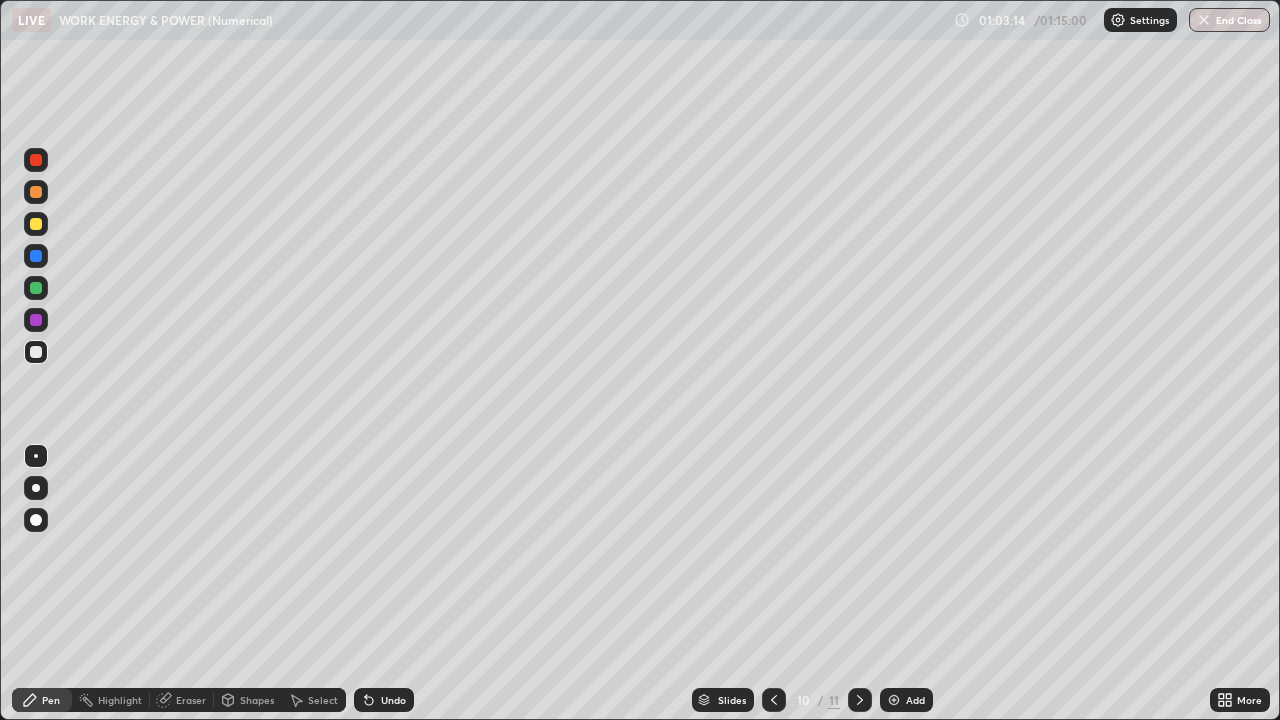click 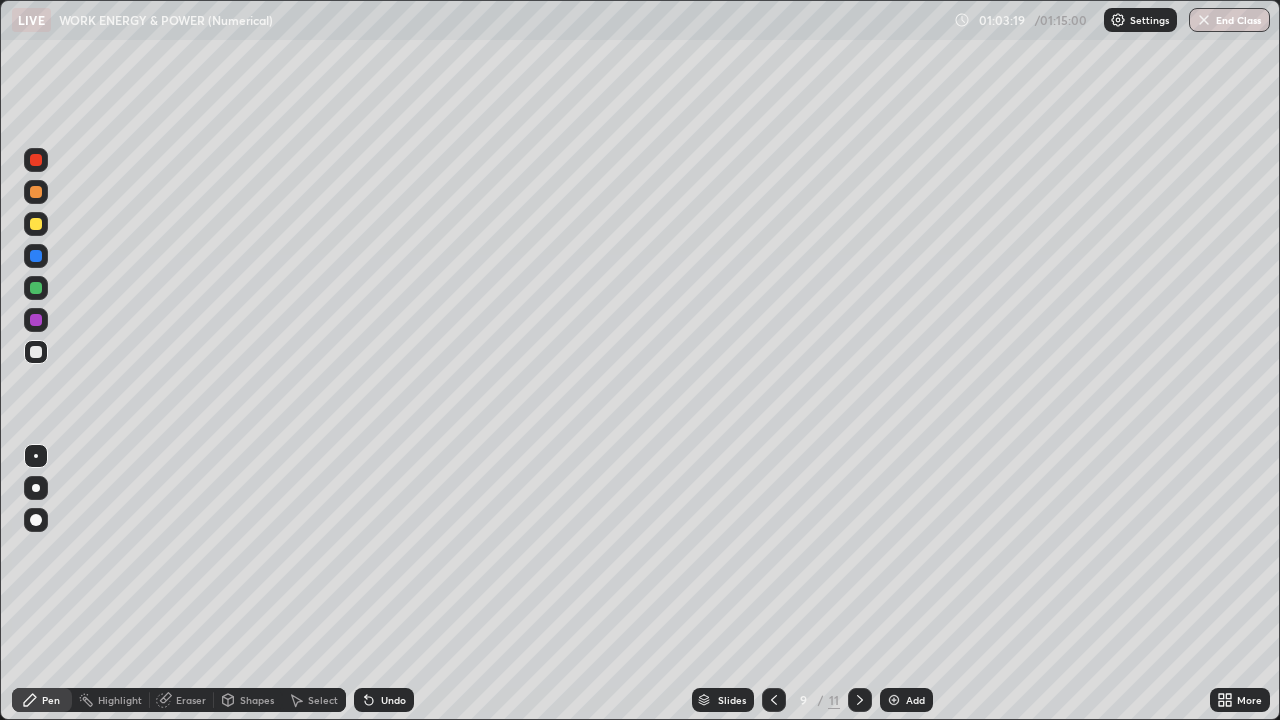 click 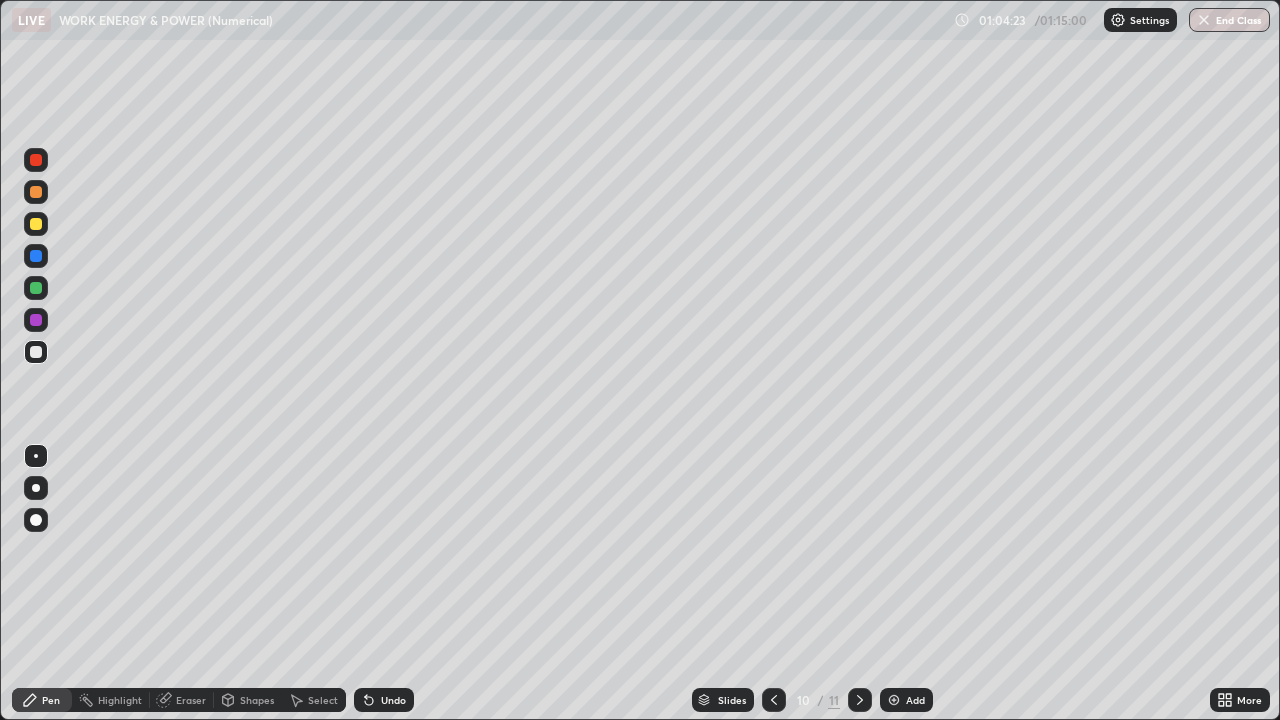 click on "Undo" at bounding box center [384, 700] 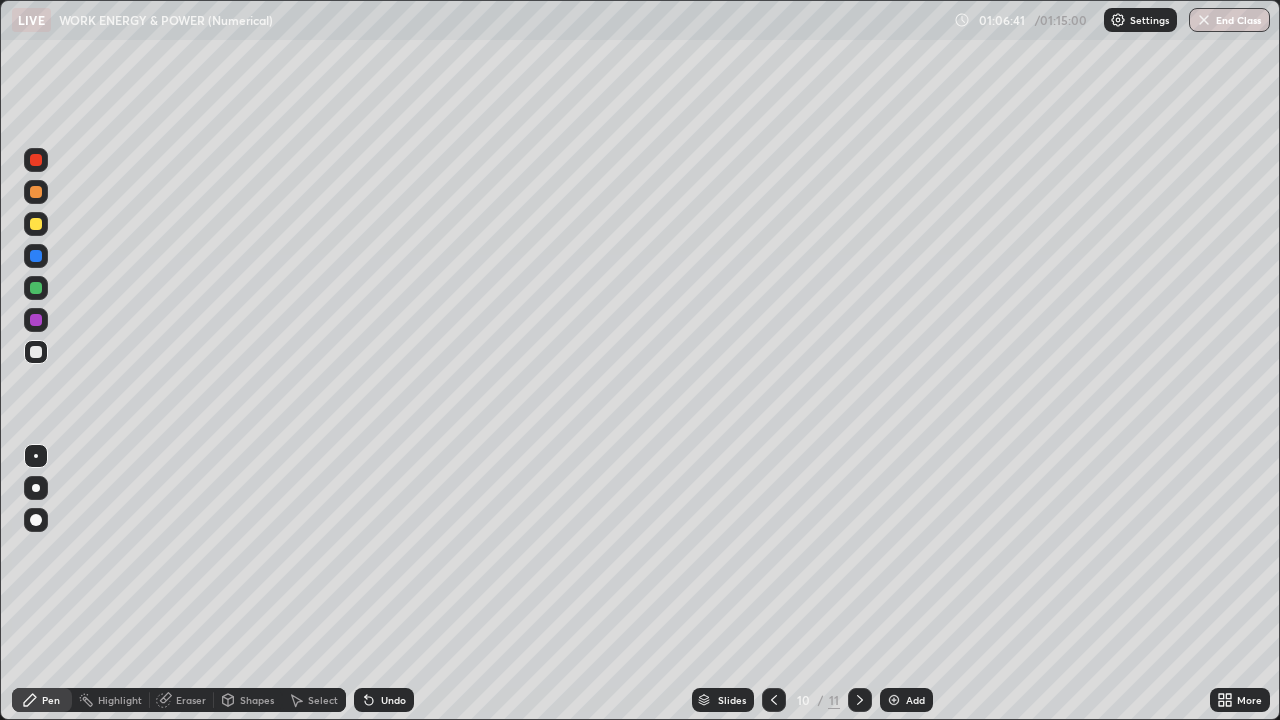 click on "Undo" at bounding box center (393, 700) 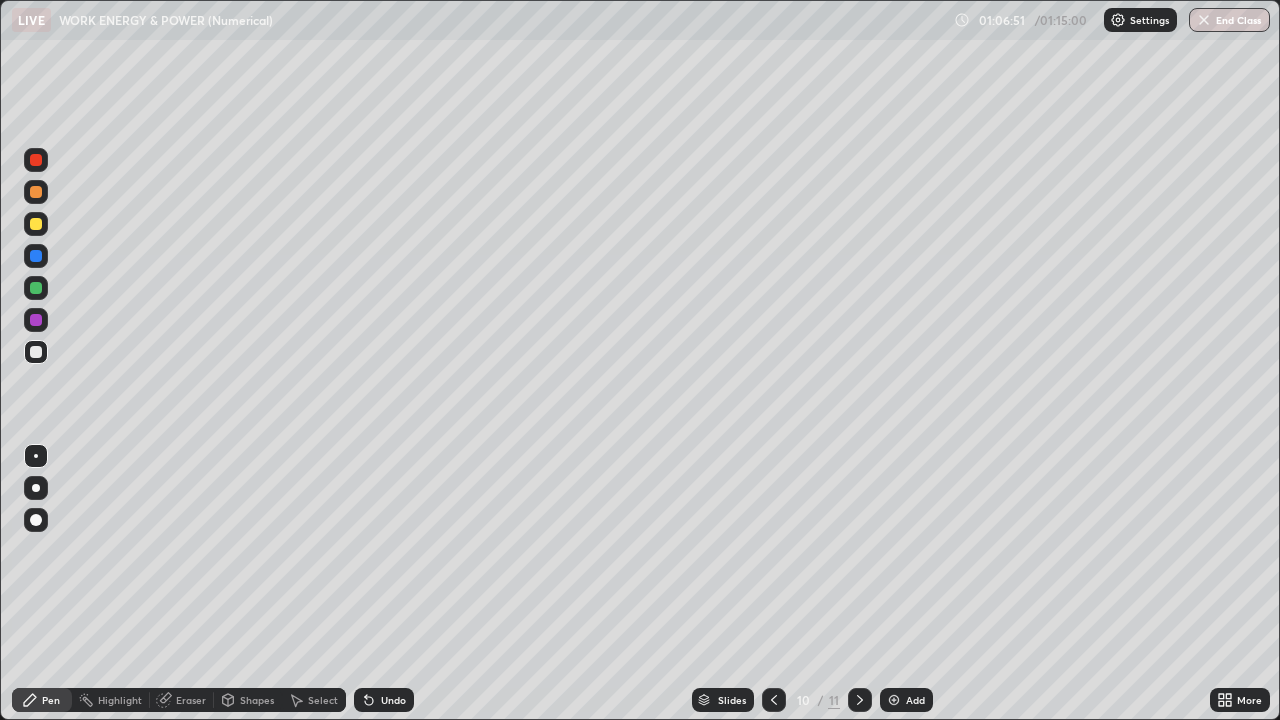 click on "Undo" at bounding box center [384, 700] 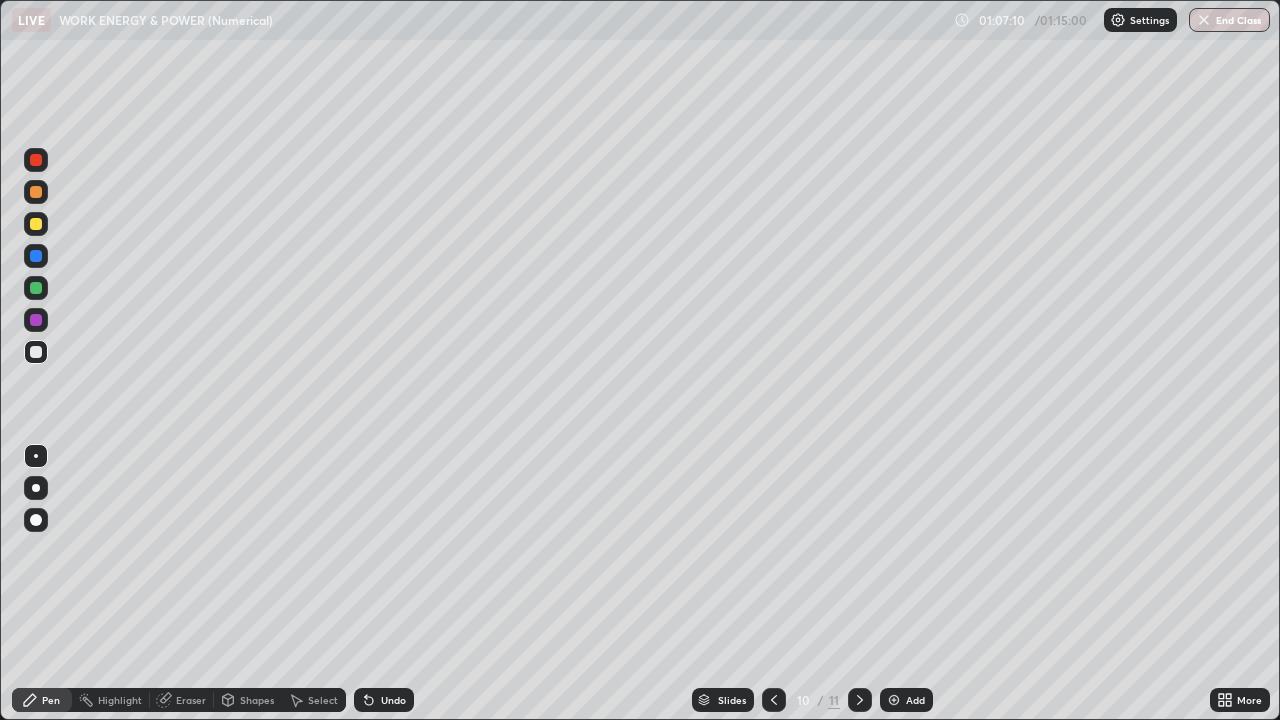 click on "Undo" at bounding box center [384, 700] 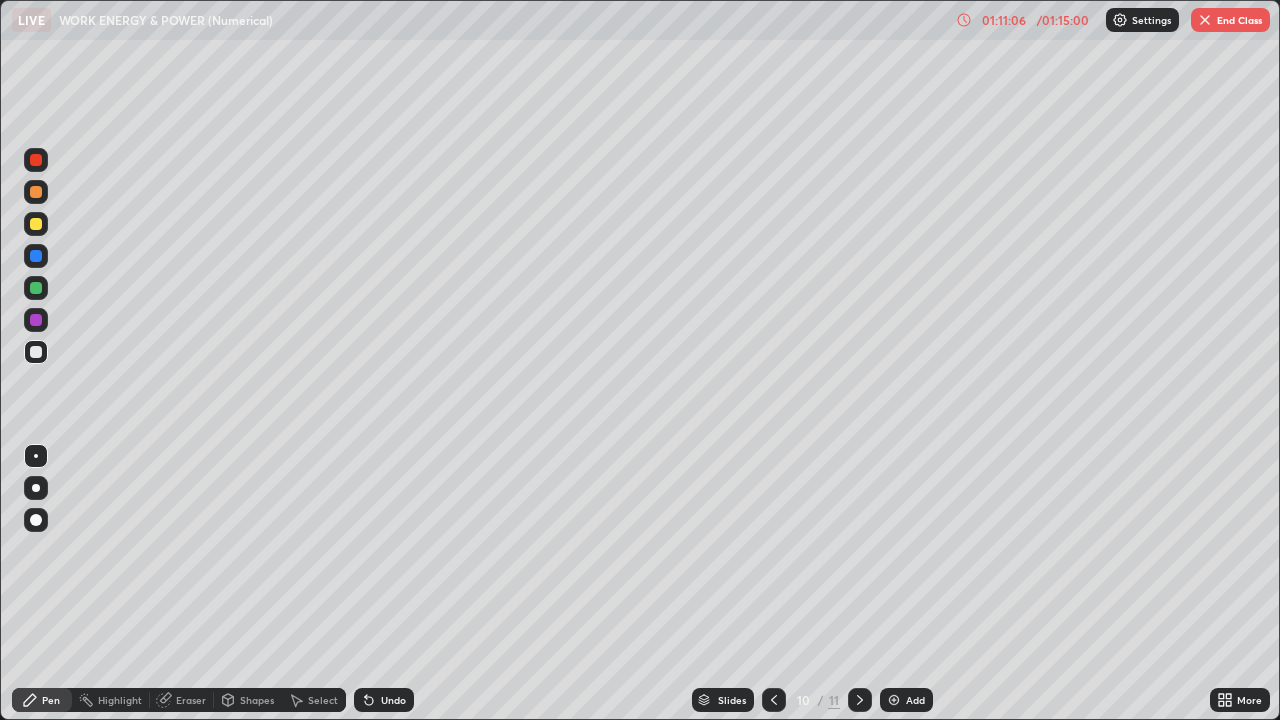 click at bounding box center (894, 700) 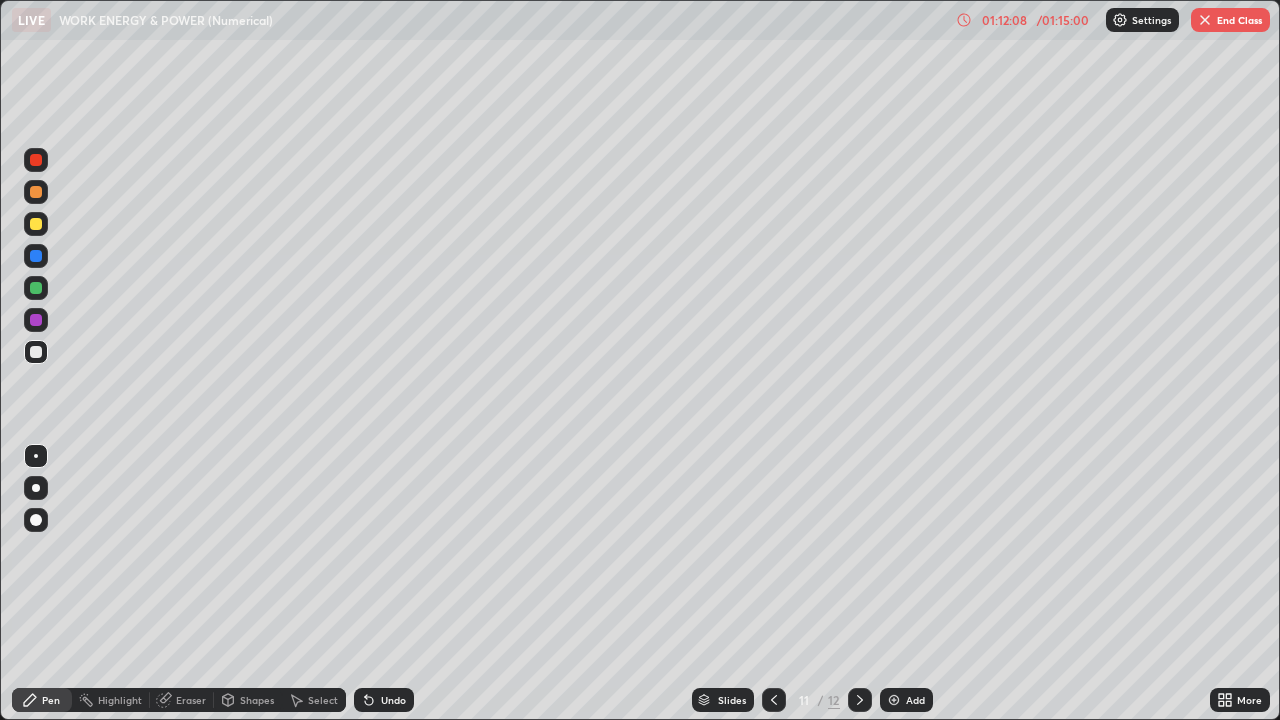 click on "Eraser" at bounding box center (191, 700) 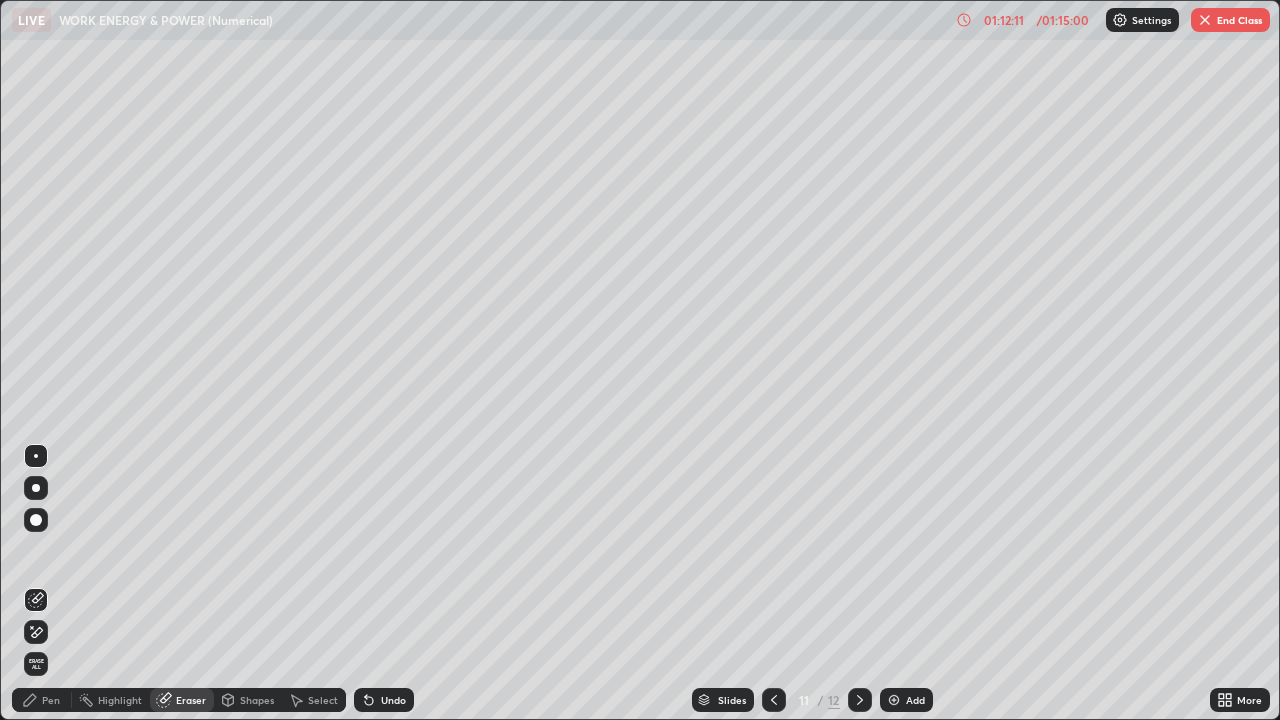 click on "Pen" at bounding box center [51, 700] 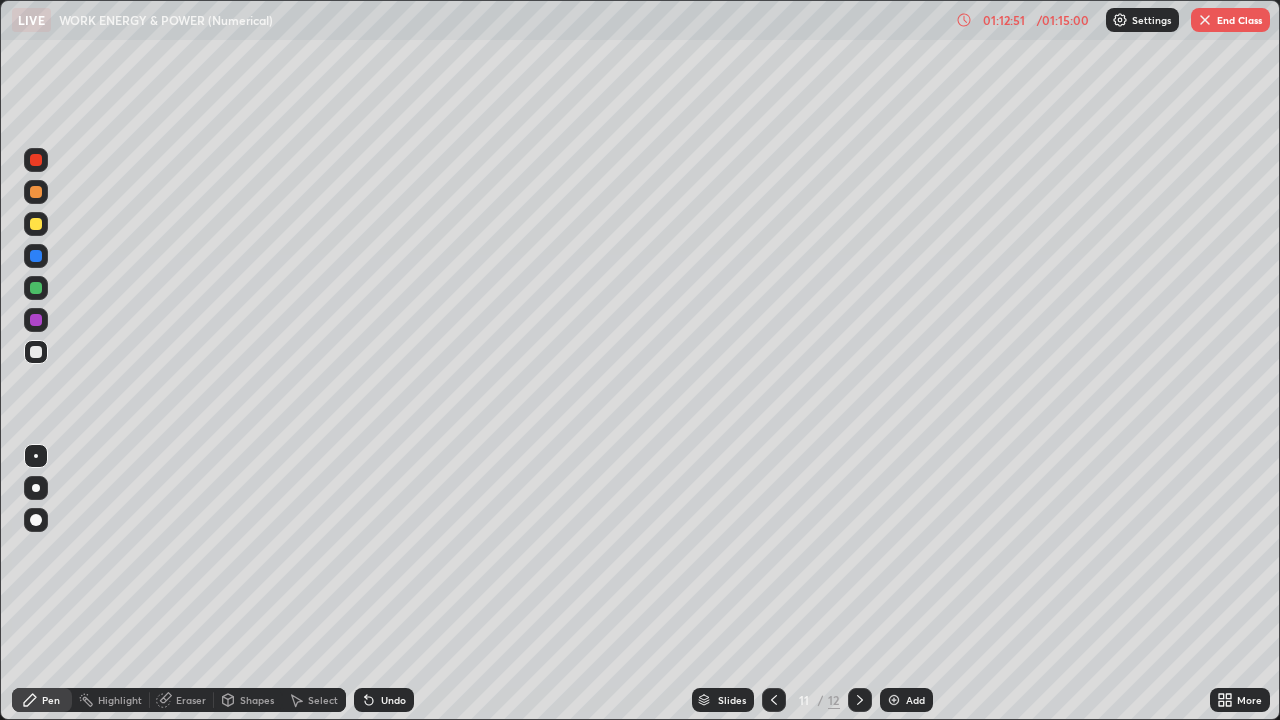 click 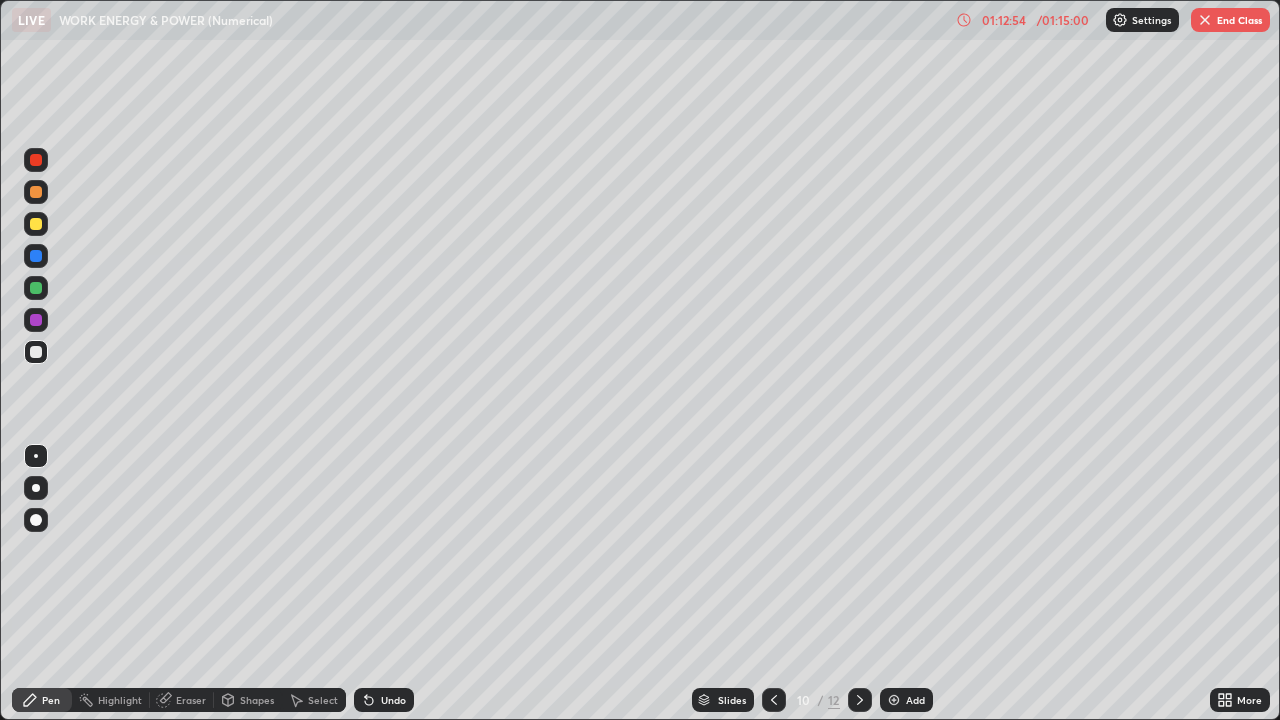 click on "Select" at bounding box center (323, 700) 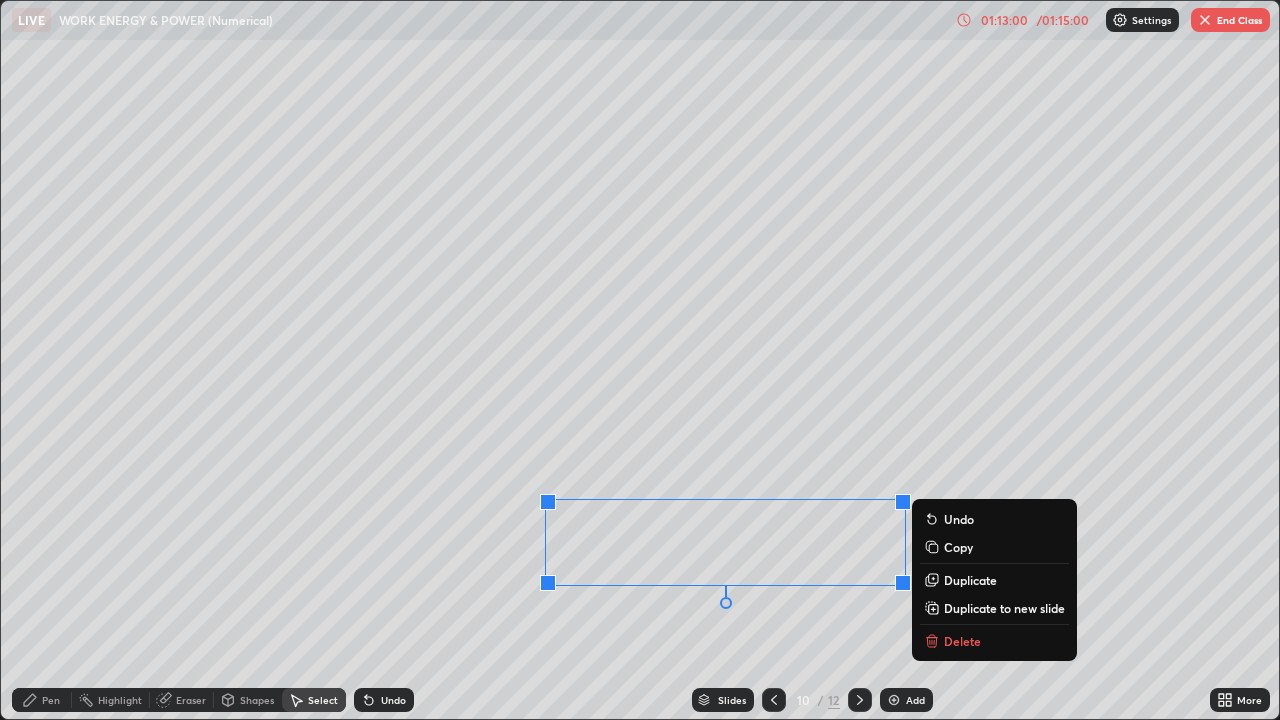 click 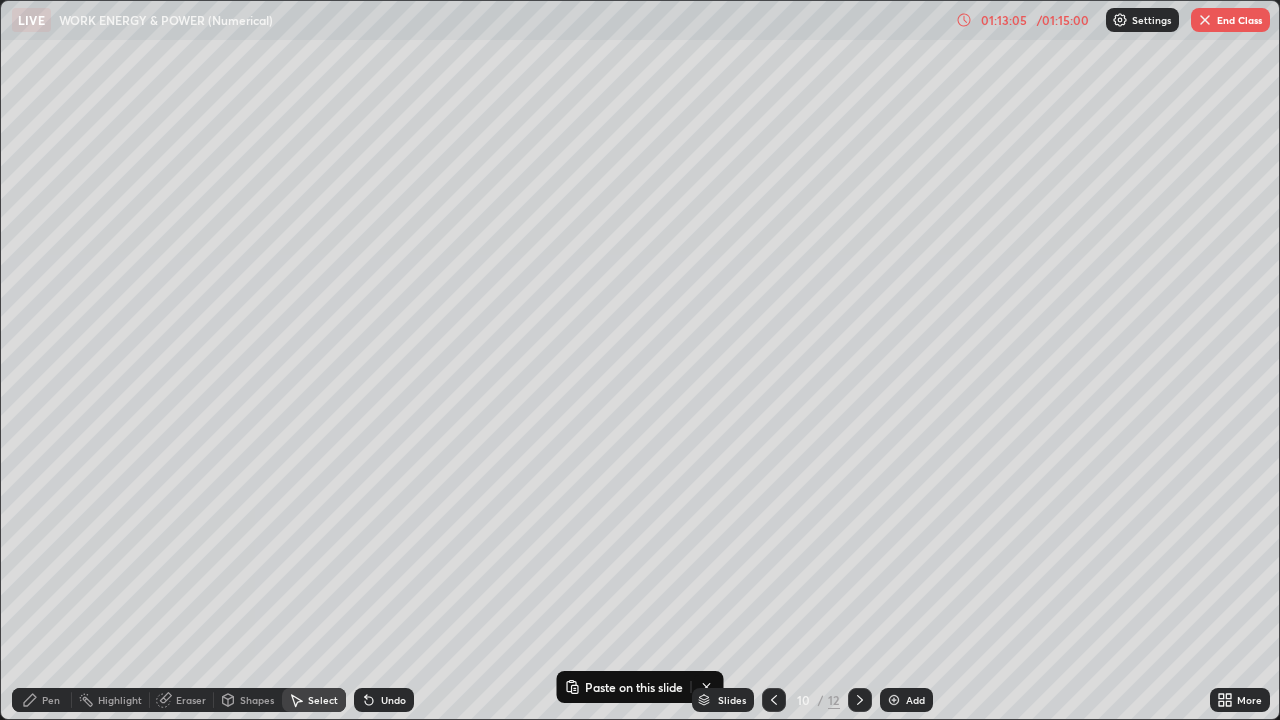 click 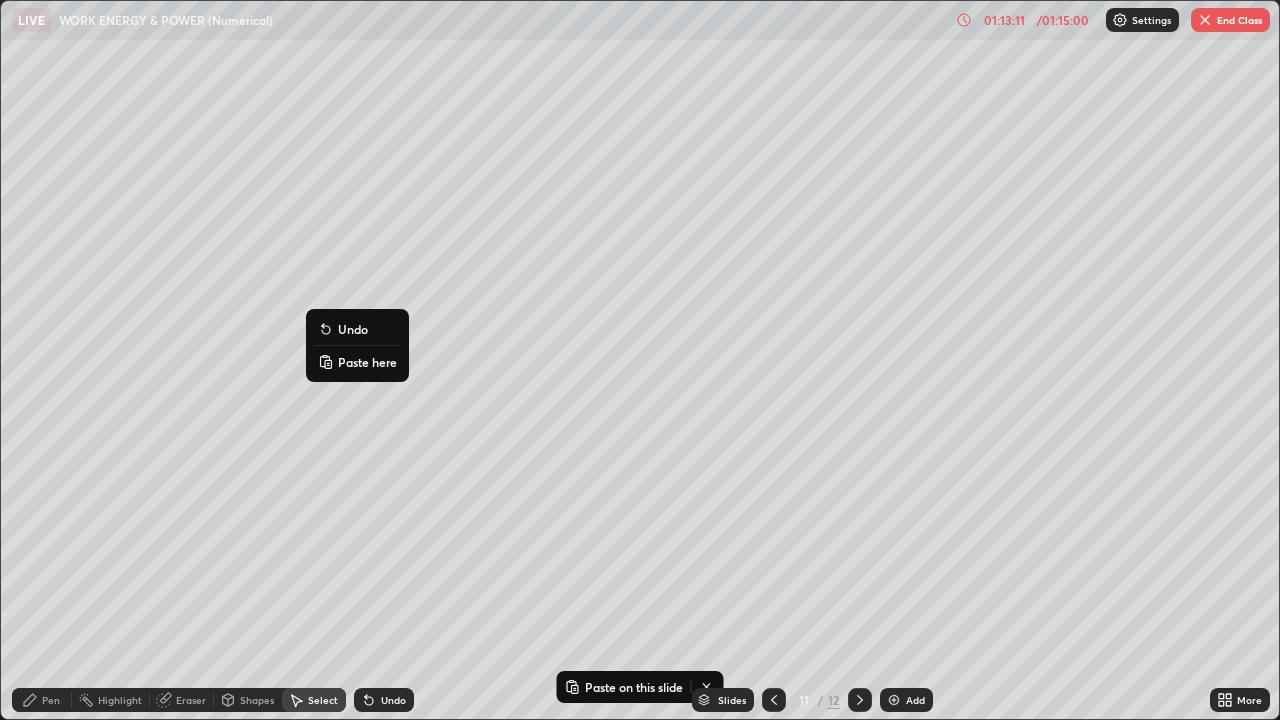 click on "Slides 11 / 12 Add" at bounding box center [812, 700] 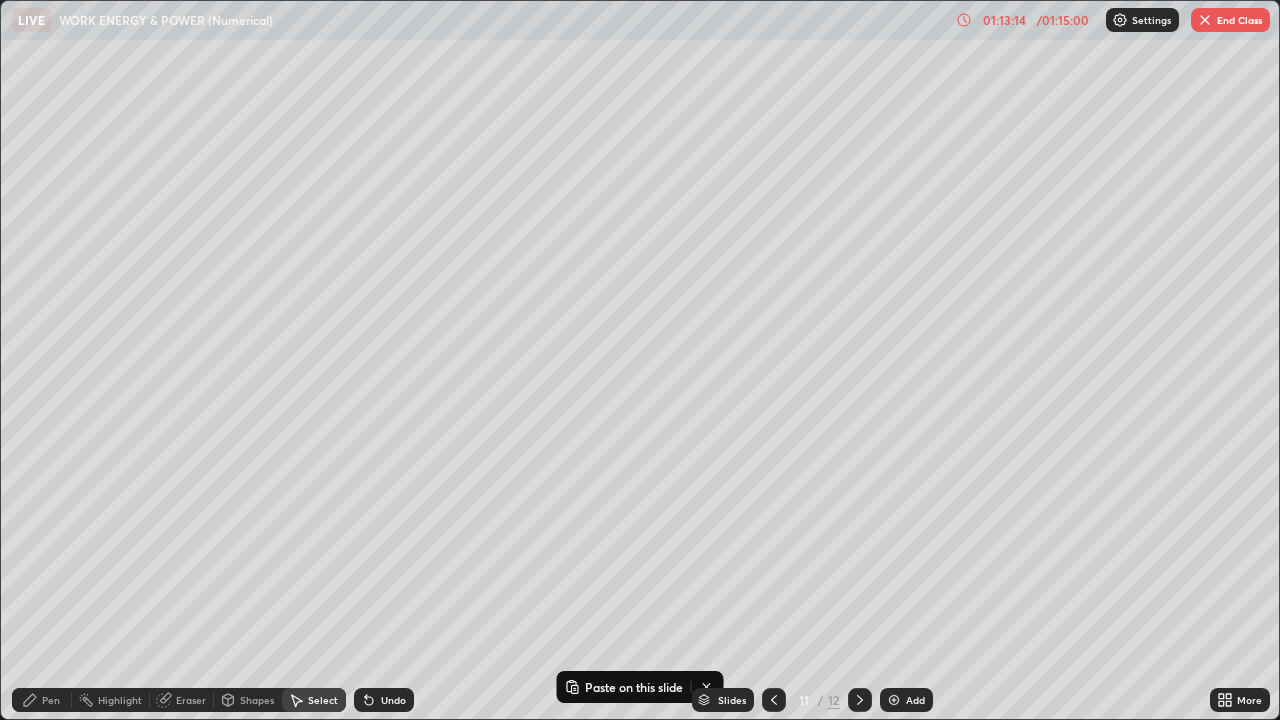click on "Slides 11 / 12 Add" at bounding box center (812, 700) 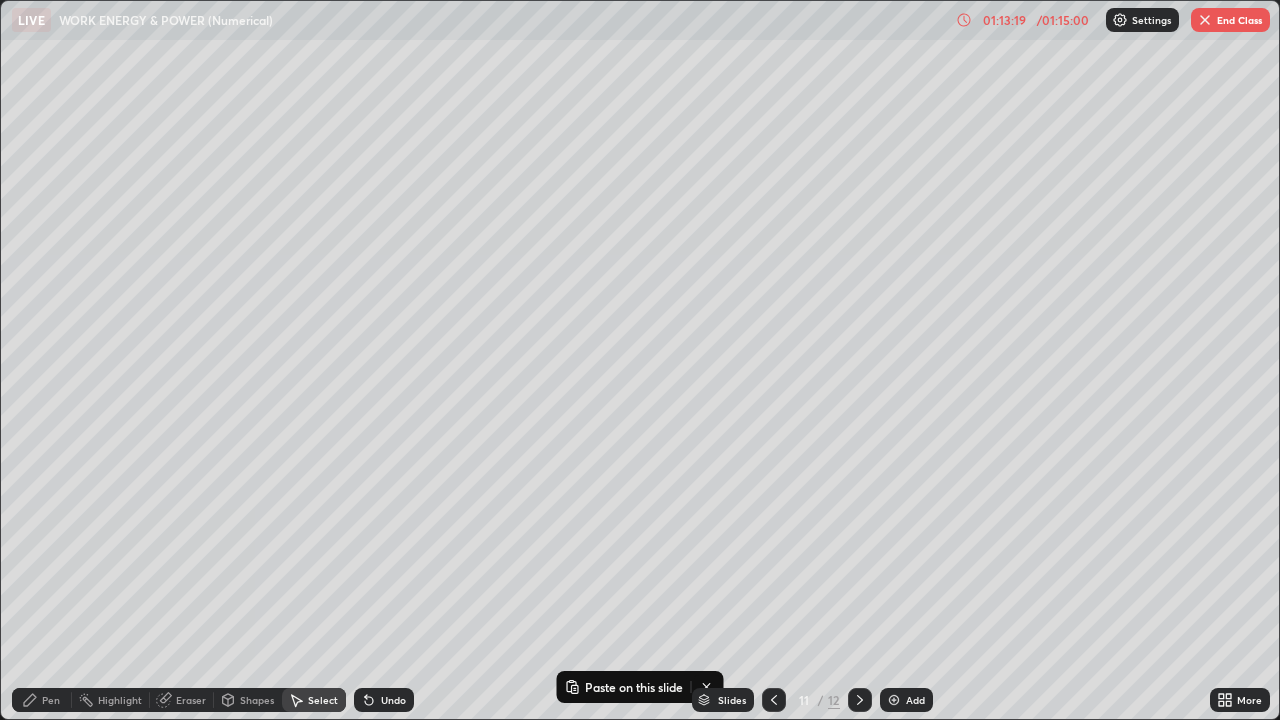 click on "Slides 11 / 12 Add" at bounding box center (812, 700) 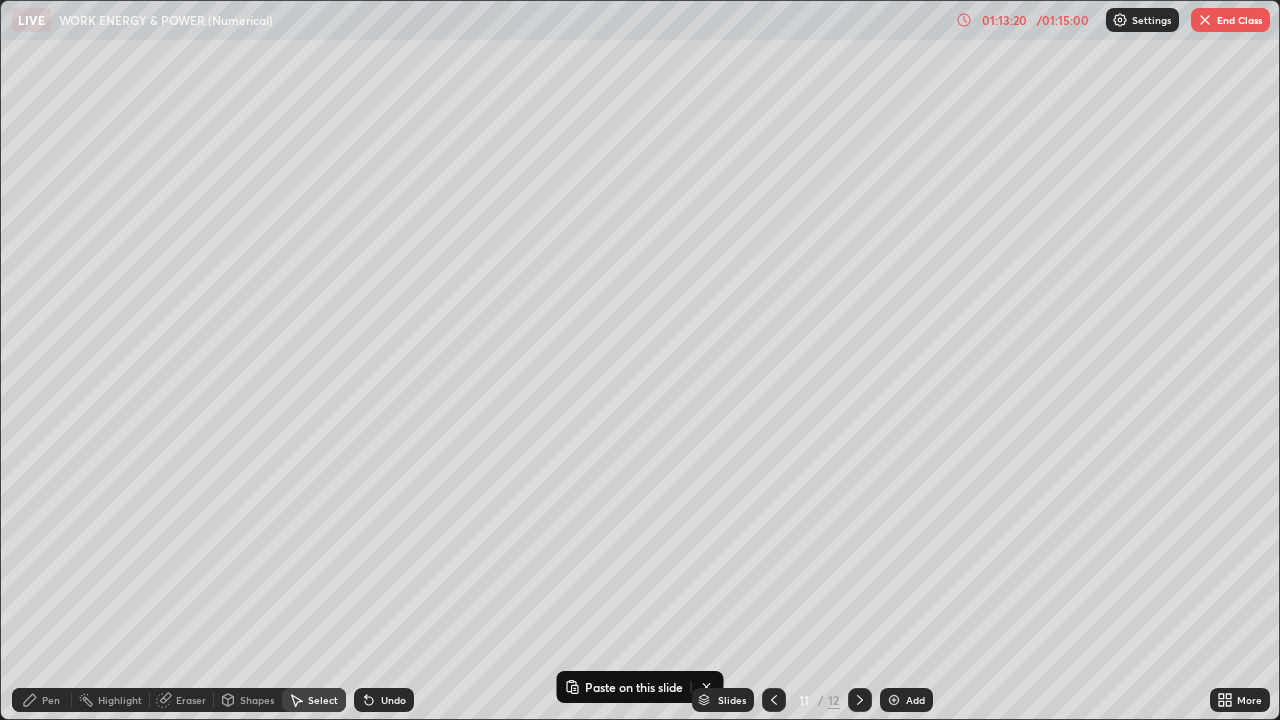 click on "Slides 11 / 12 Add" at bounding box center (812, 700) 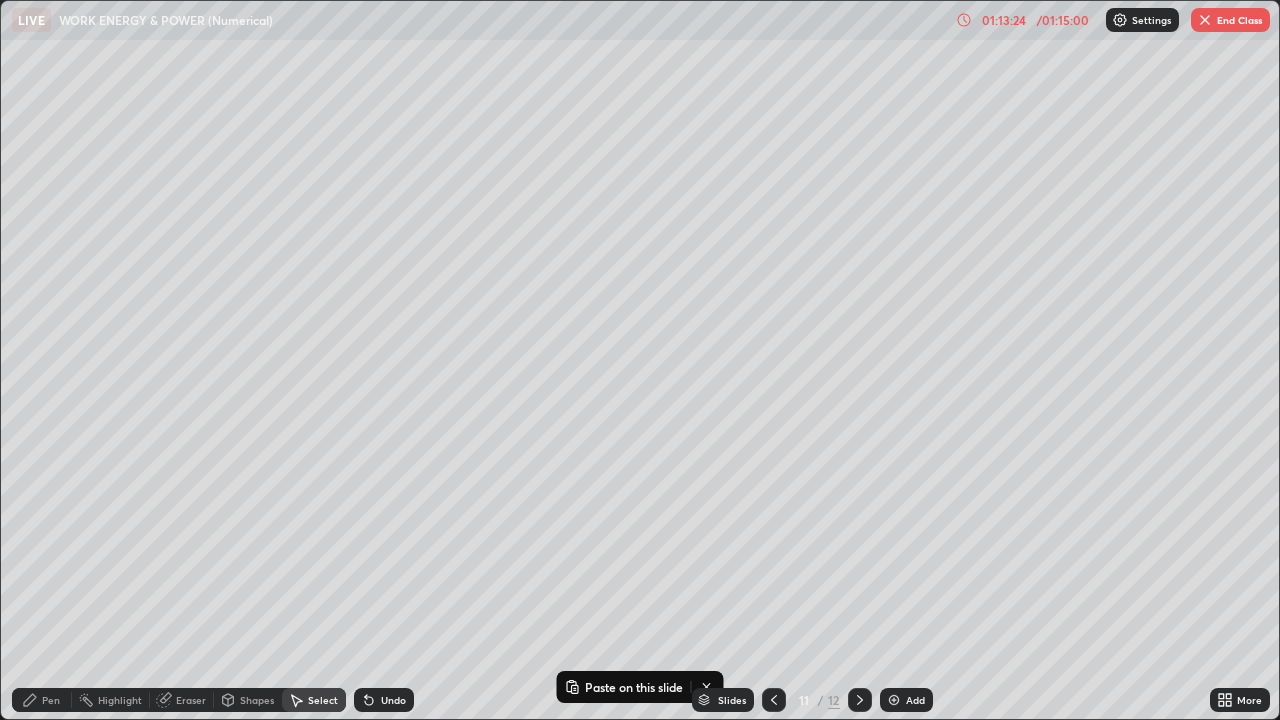 click on "Pen" at bounding box center (51, 700) 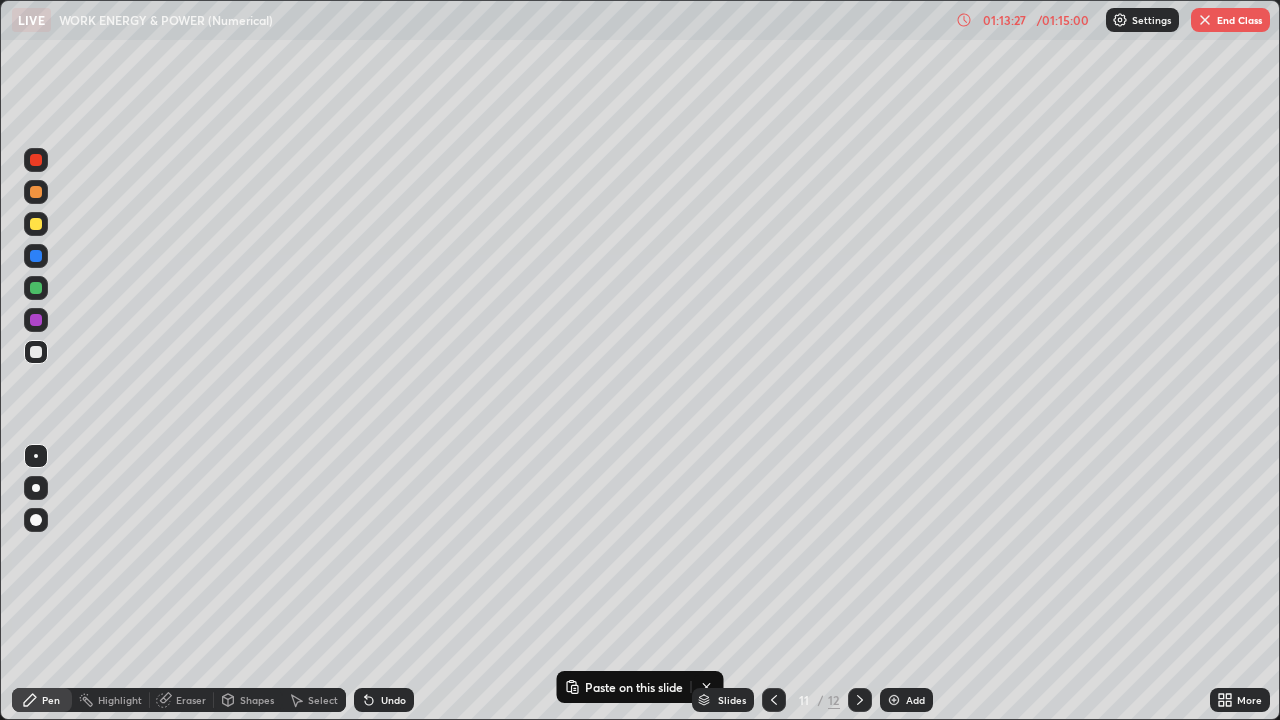 click on "Undo" at bounding box center [393, 700] 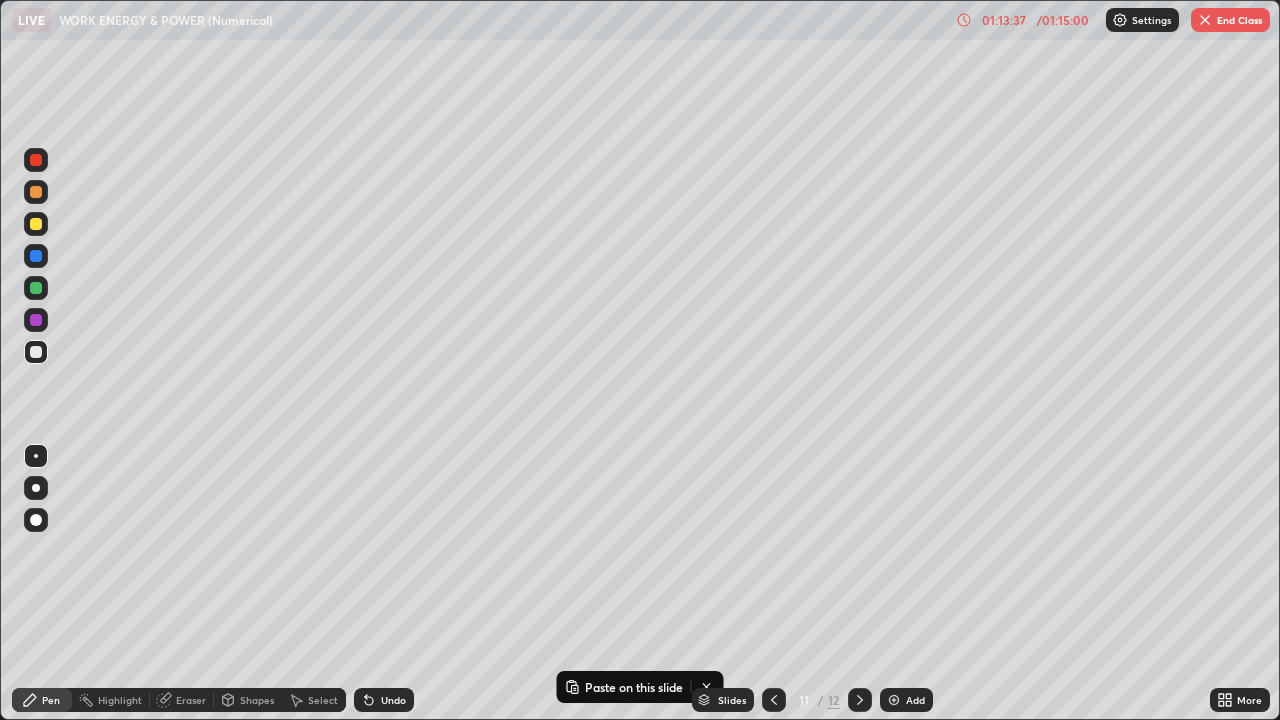 click on "Undo" at bounding box center [384, 700] 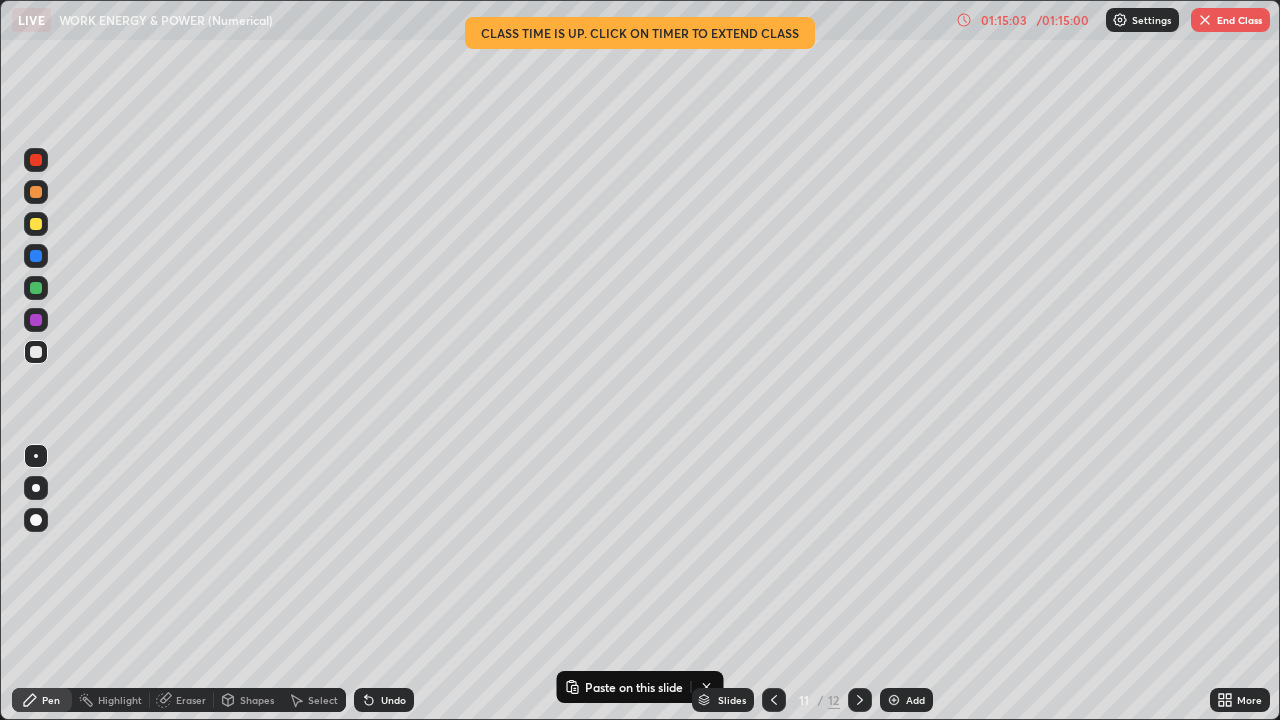 click on "End Class" at bounding box center [1230, 20] 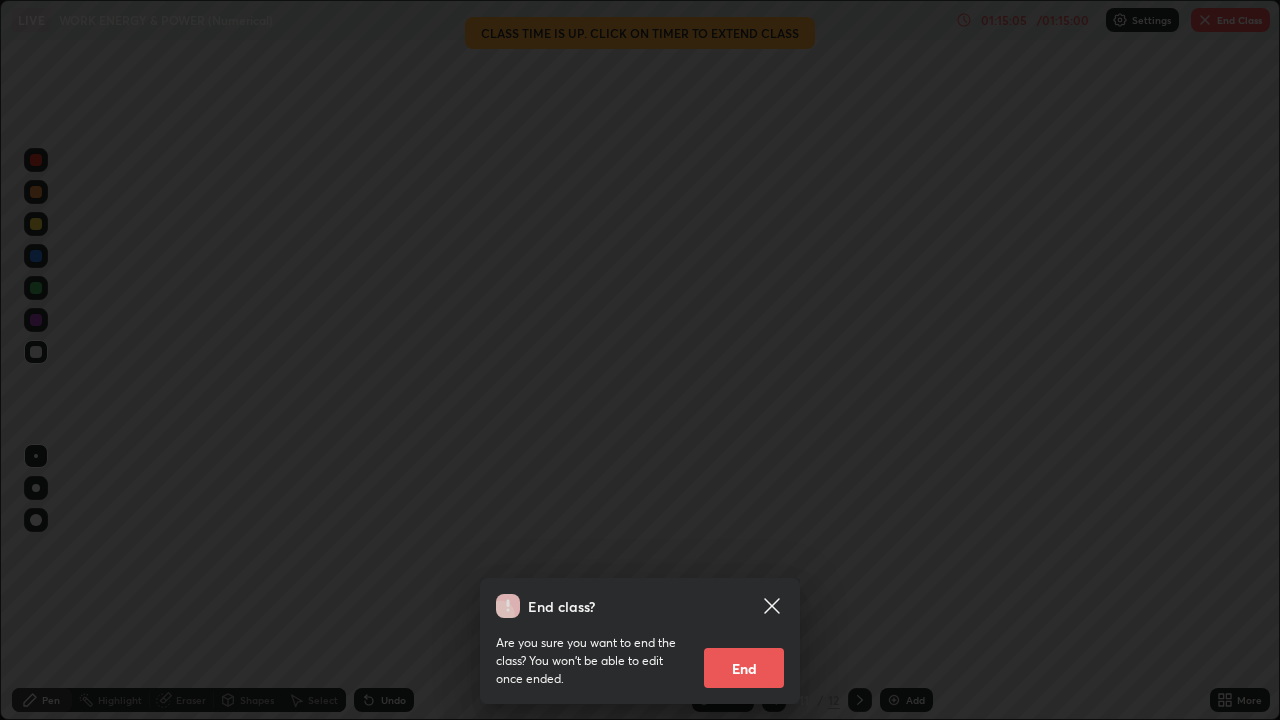 click on "End" at bounding box center [744, 668] 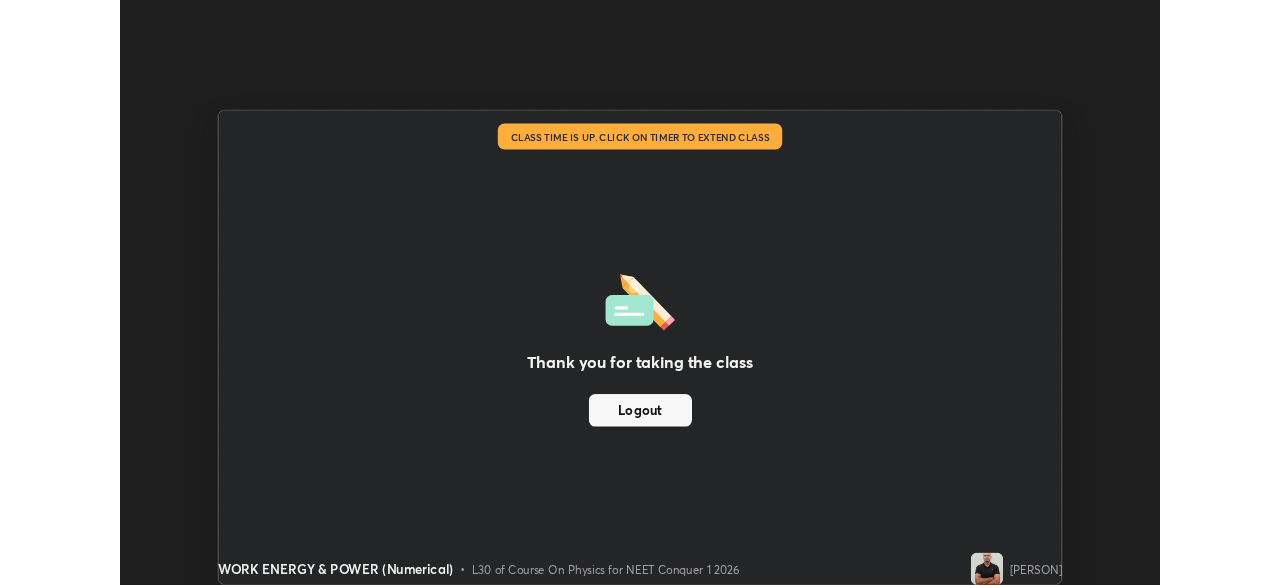 scroll, scrollTop: 585, scrollLeft: 1280, axis: both 